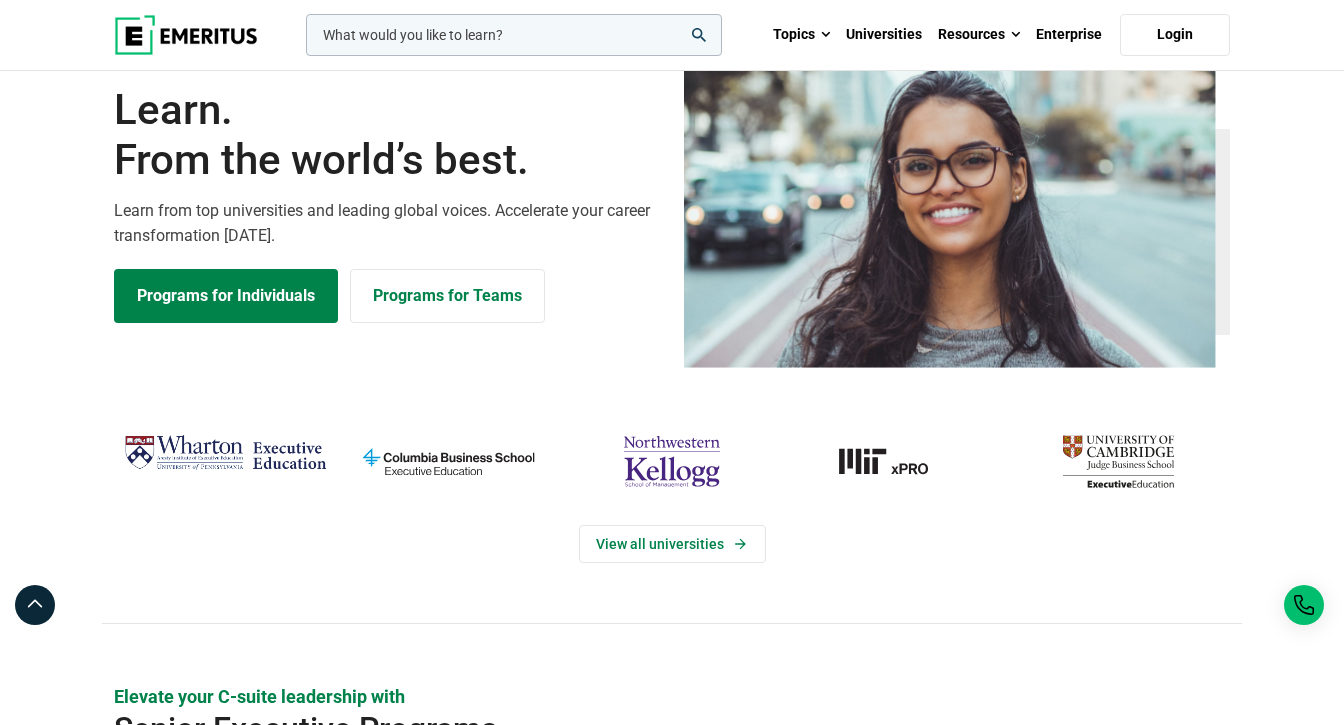 scroll, scrollTop: 0, scrollLeft: 0, axis: both 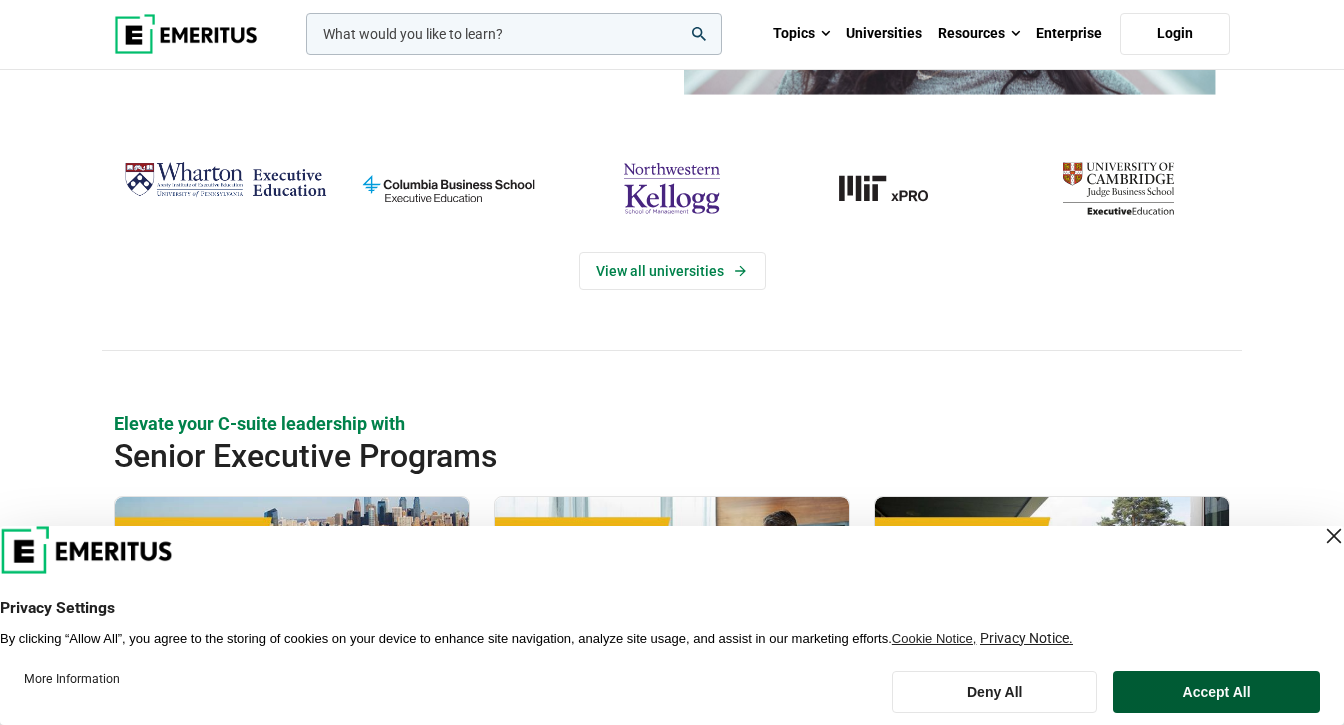 click on "Accept All" at bounding box center (1216, 692) 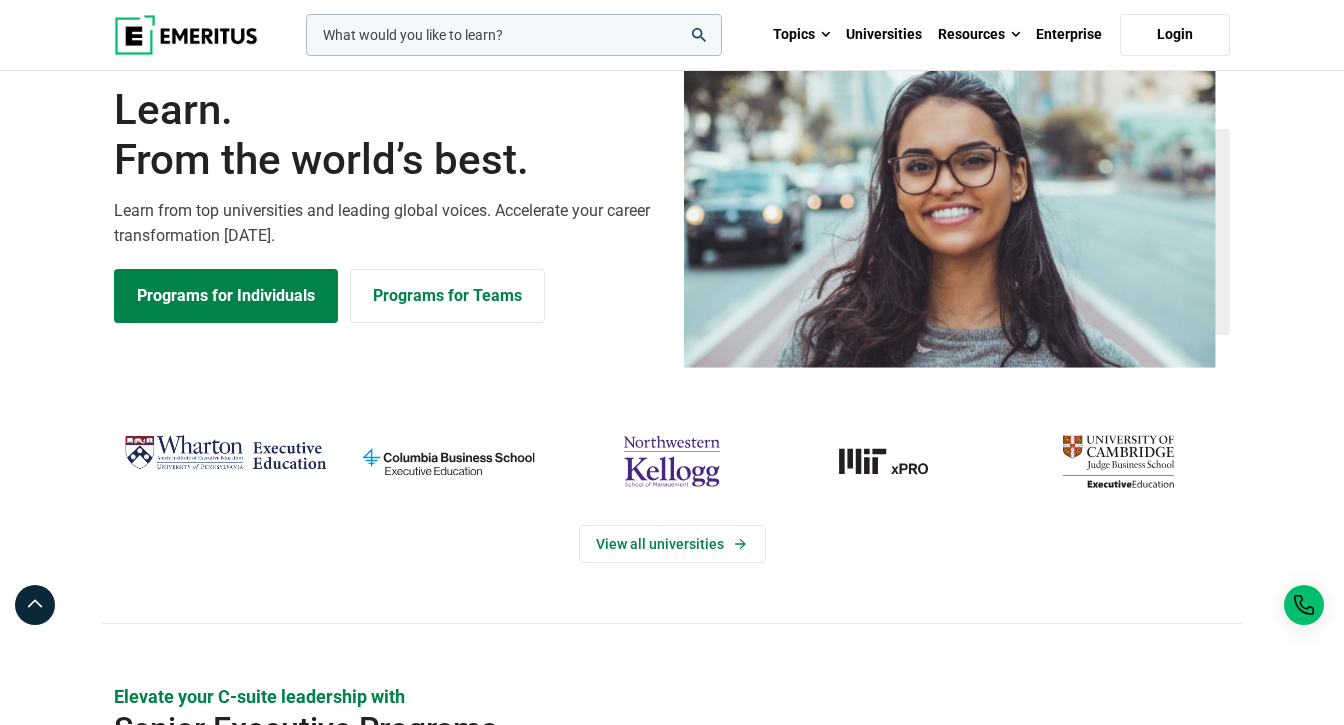 scroll, scrollTop: 0, scrollLeft: 0, axis: both 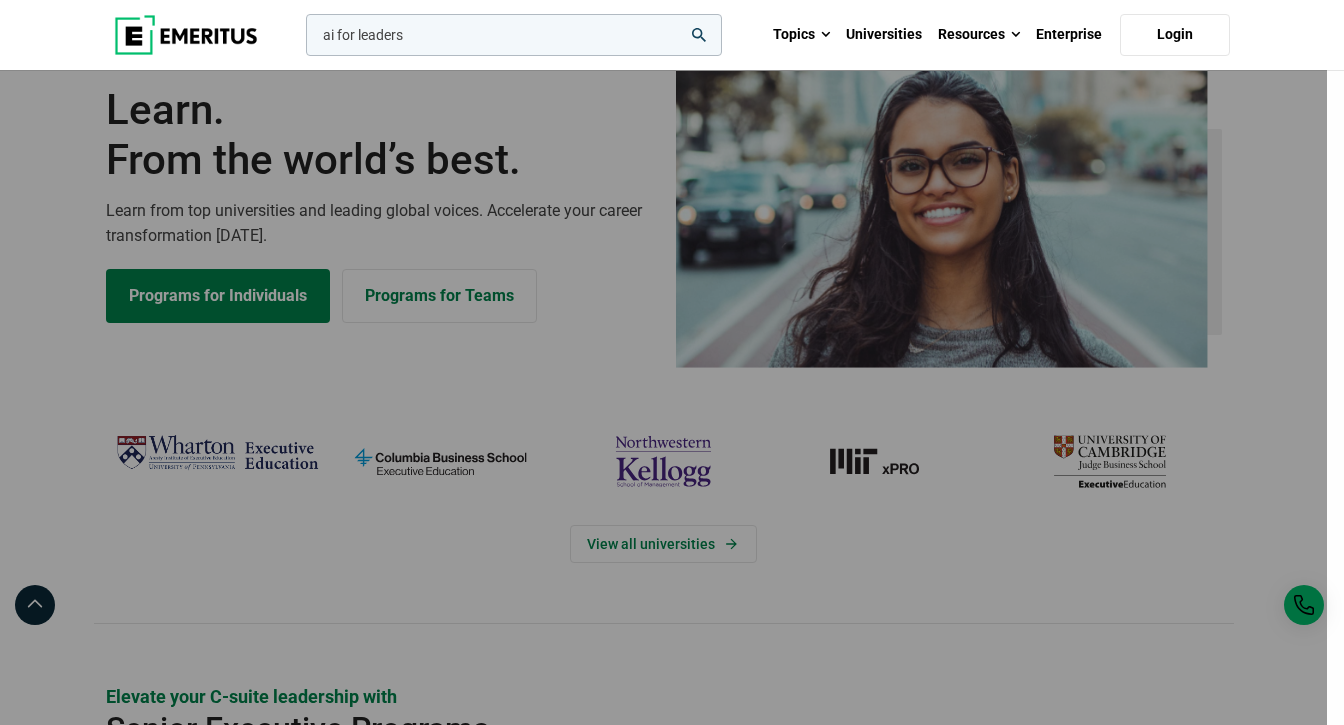 type on "ai for leaders" 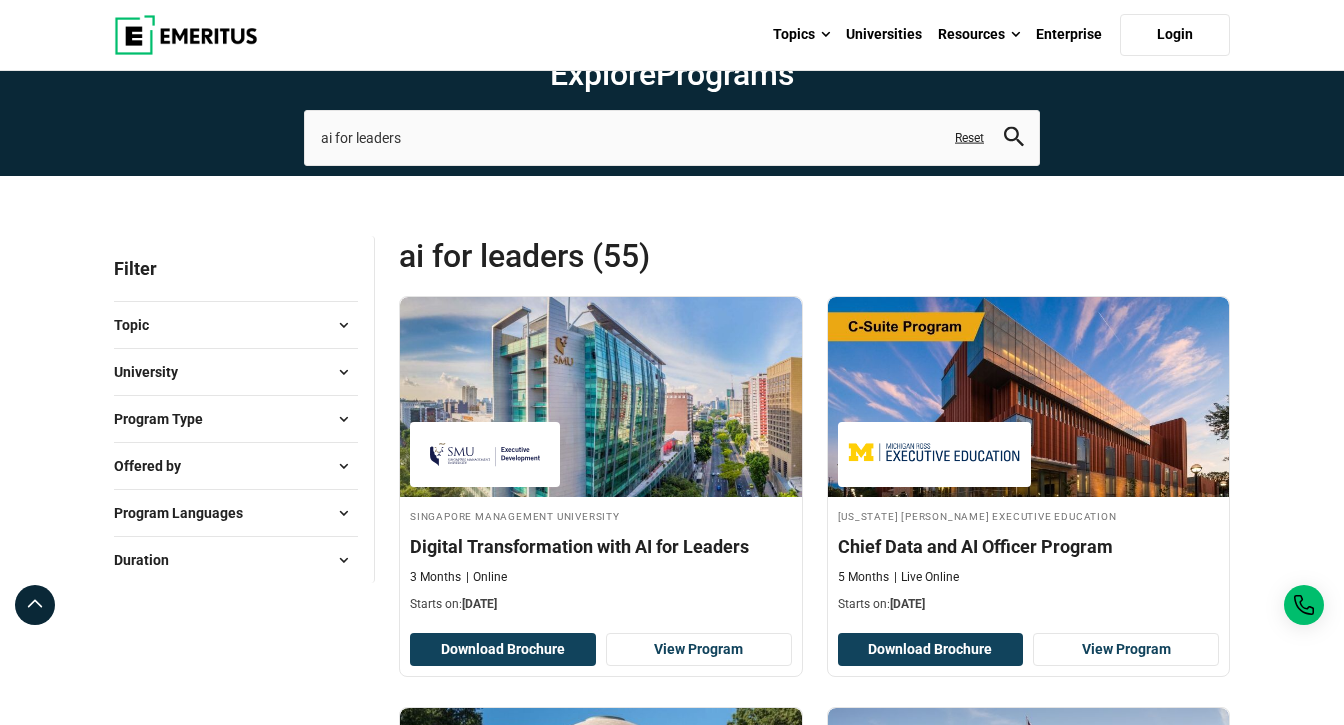 scroll, scrollTop: 0, scrollLeft: 0, axis: both 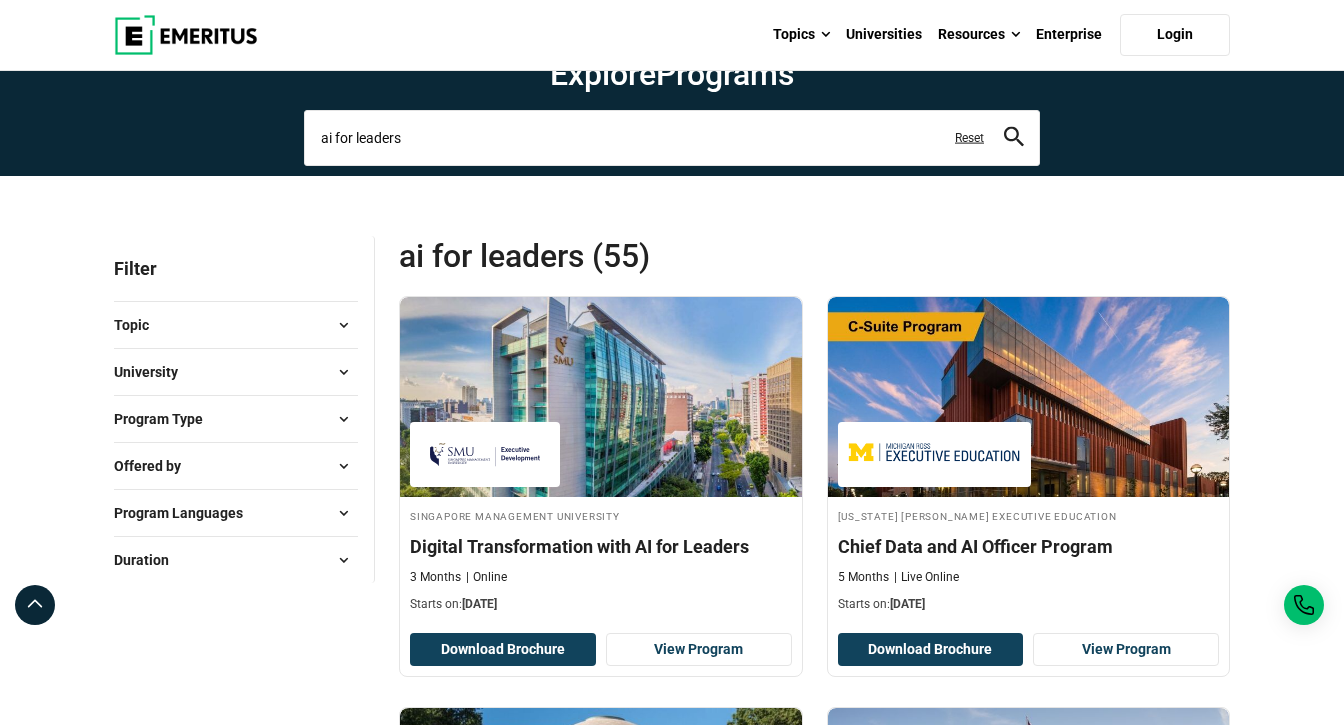 click on "ai for leaders" at bounding box center [672, 138] 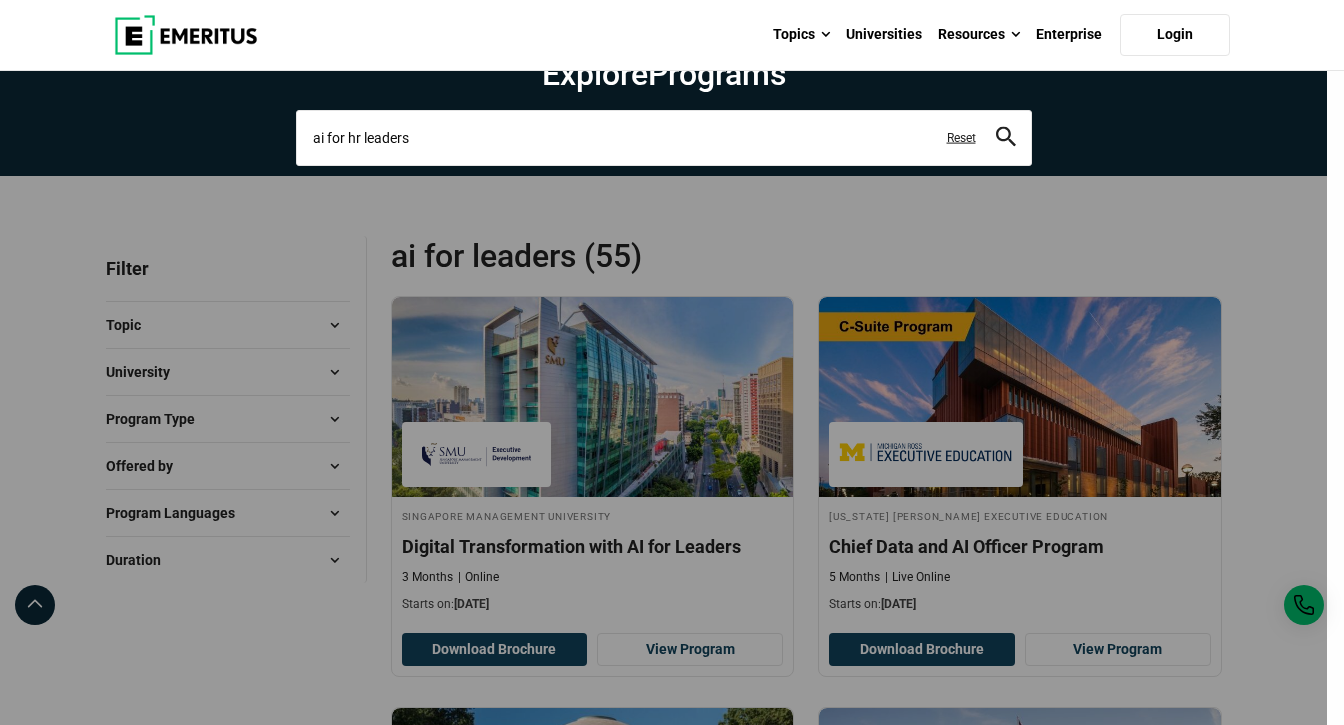 type on "ai for hr leaders" 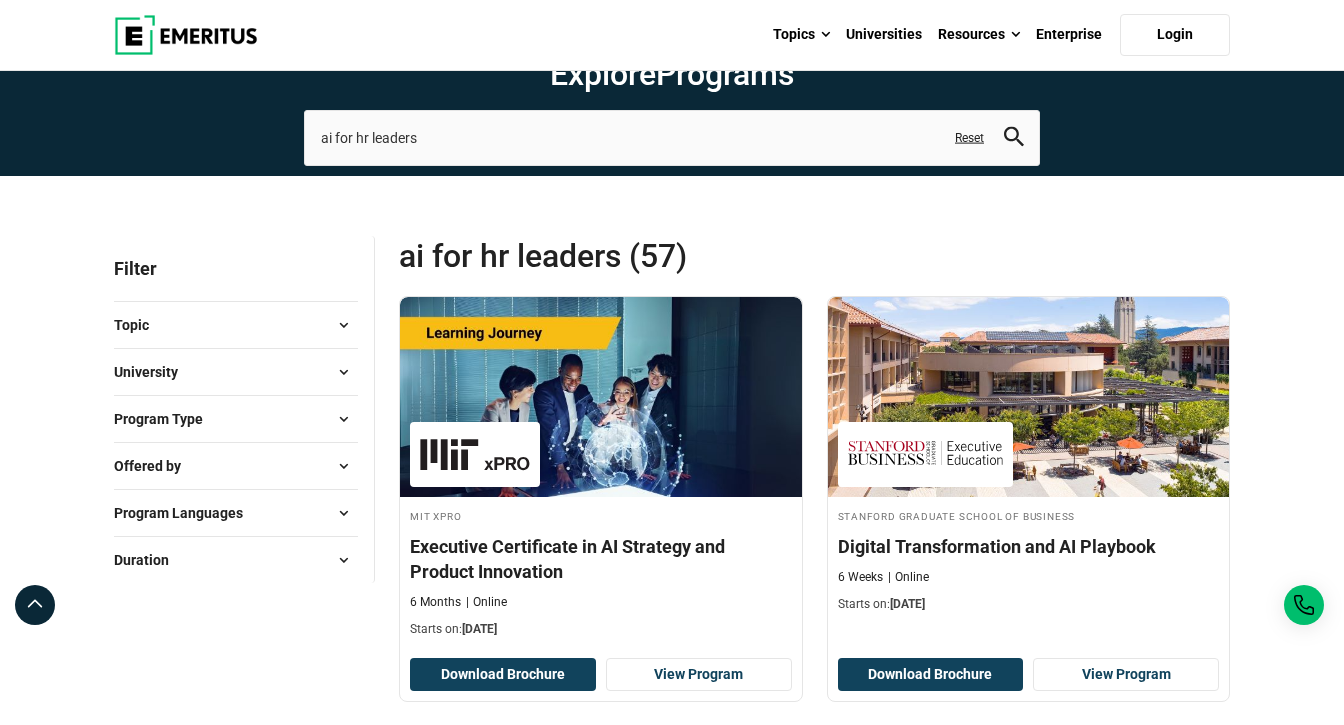 scroll, scrollTop: 0, scrollLeft: 0, axis: both 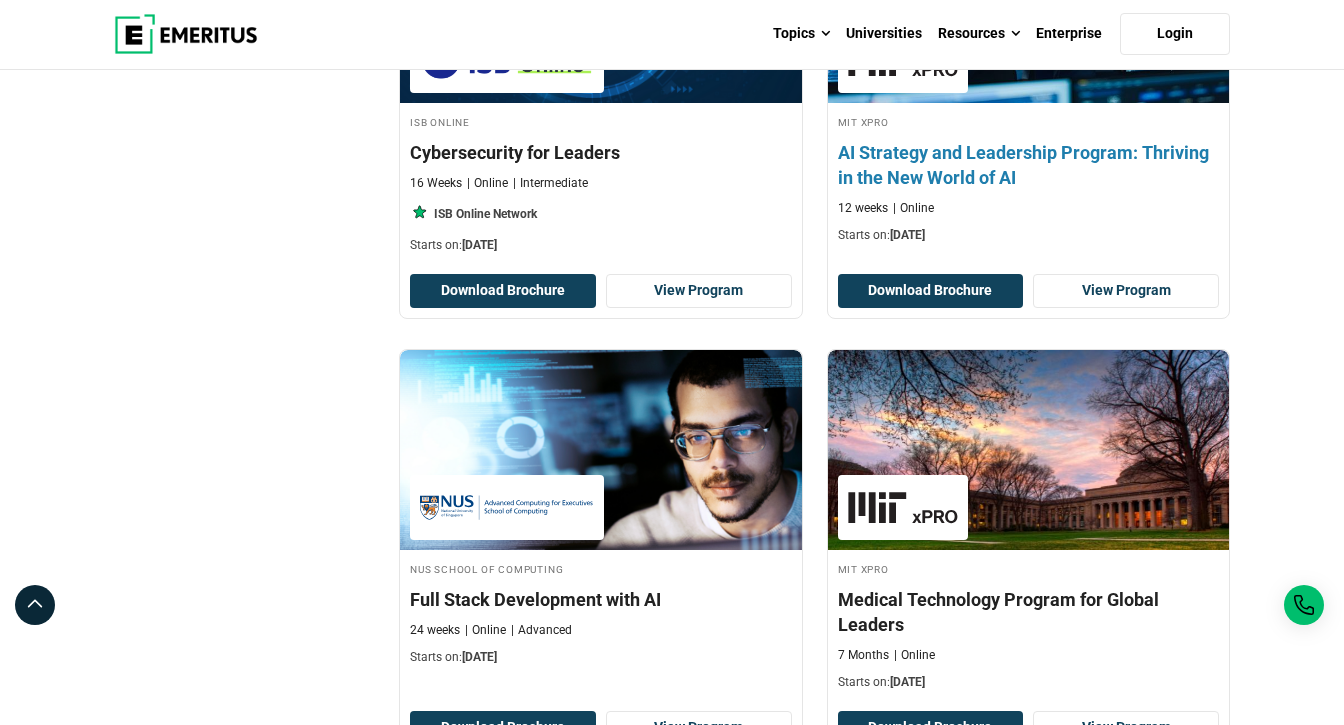click on "AI Strategy and Leadership Program: Thriving in the New World of AI" at bounding box center [1029, 165] 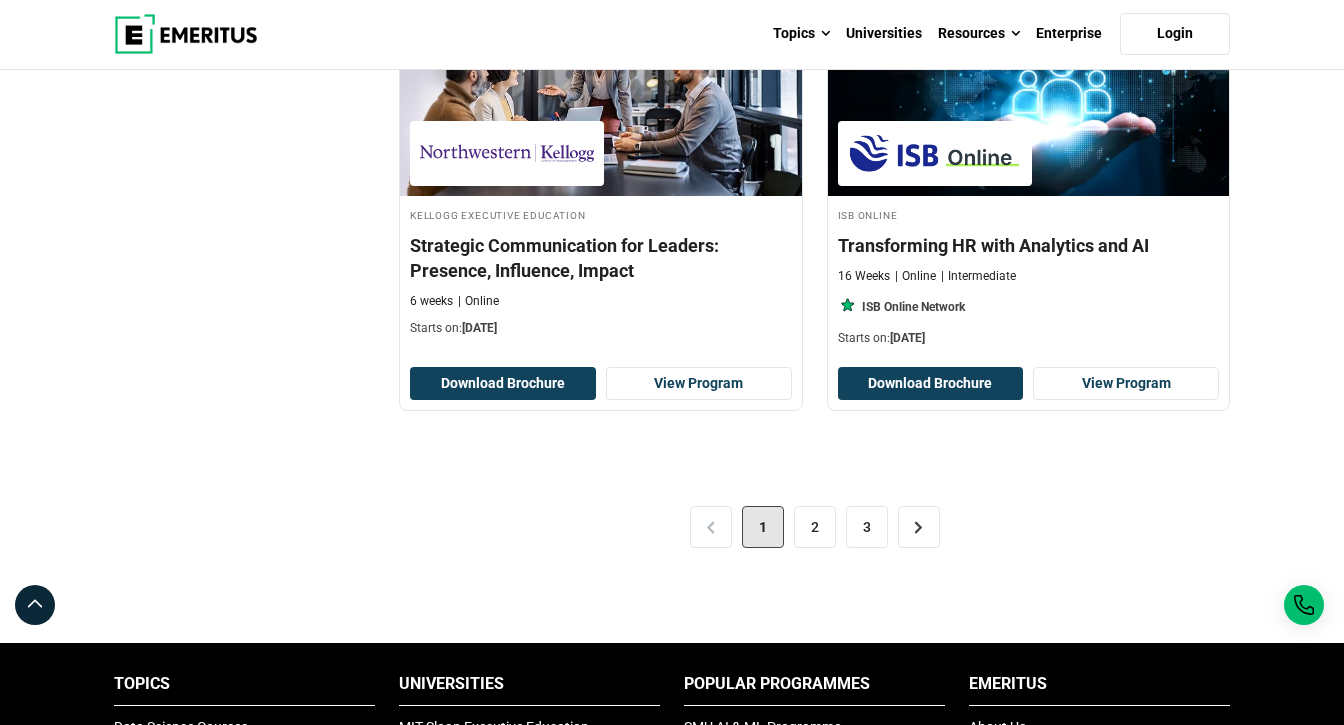 scroll, scrollTop: 4252, scrollLeft: 0, axis: vertical 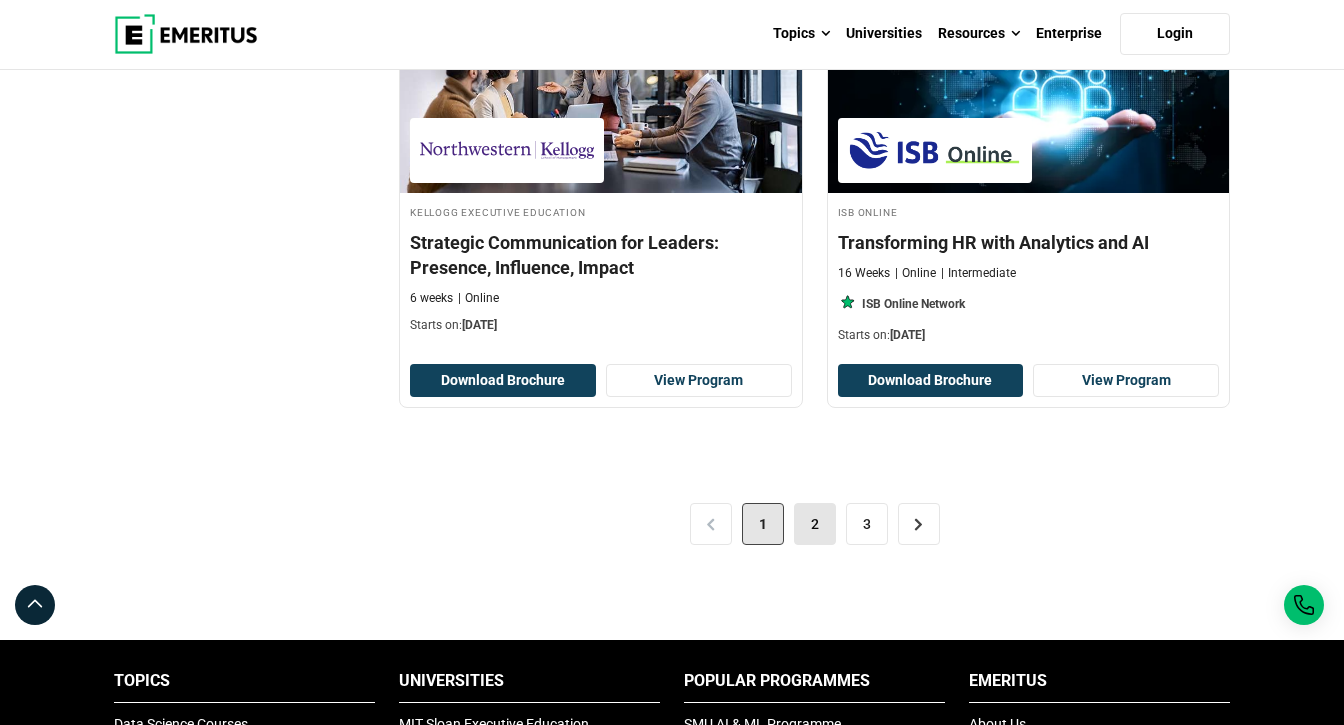 click on "2" at bounding box center [815, 524] 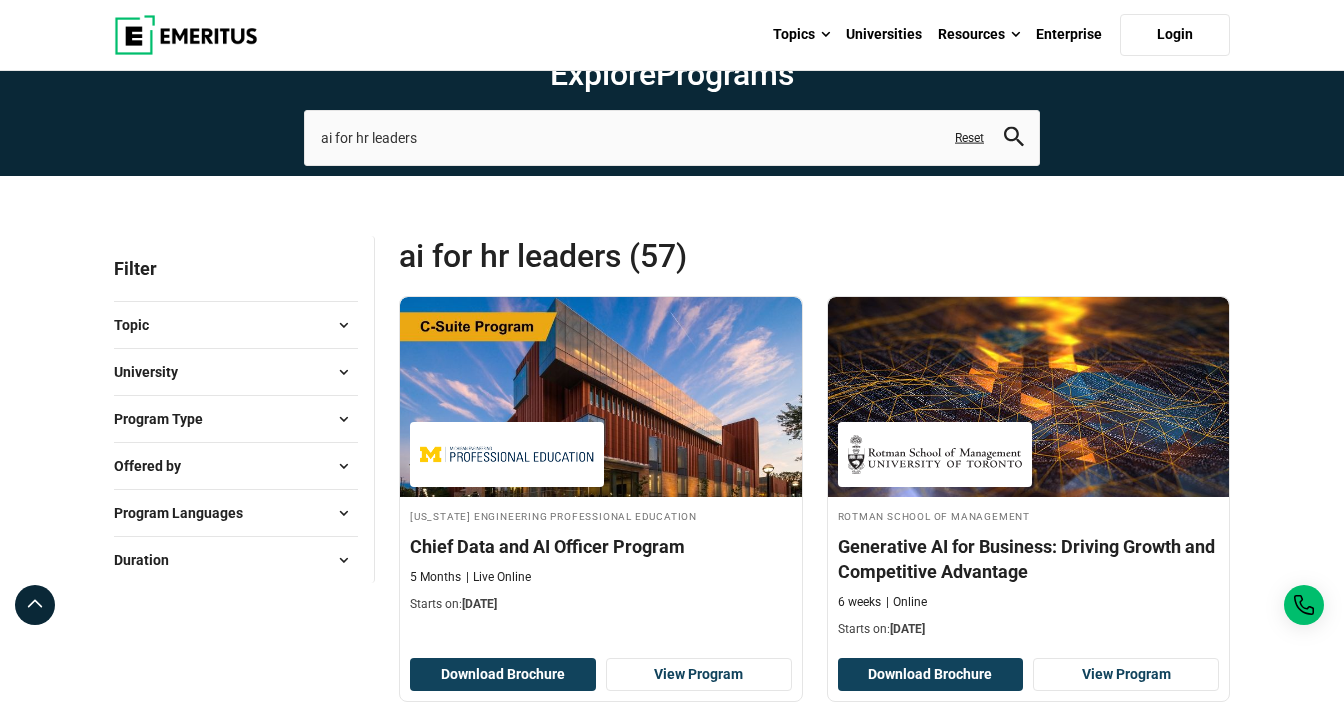 scroll, scrollTop: 90, scrollLeft: 0, axis: vertical 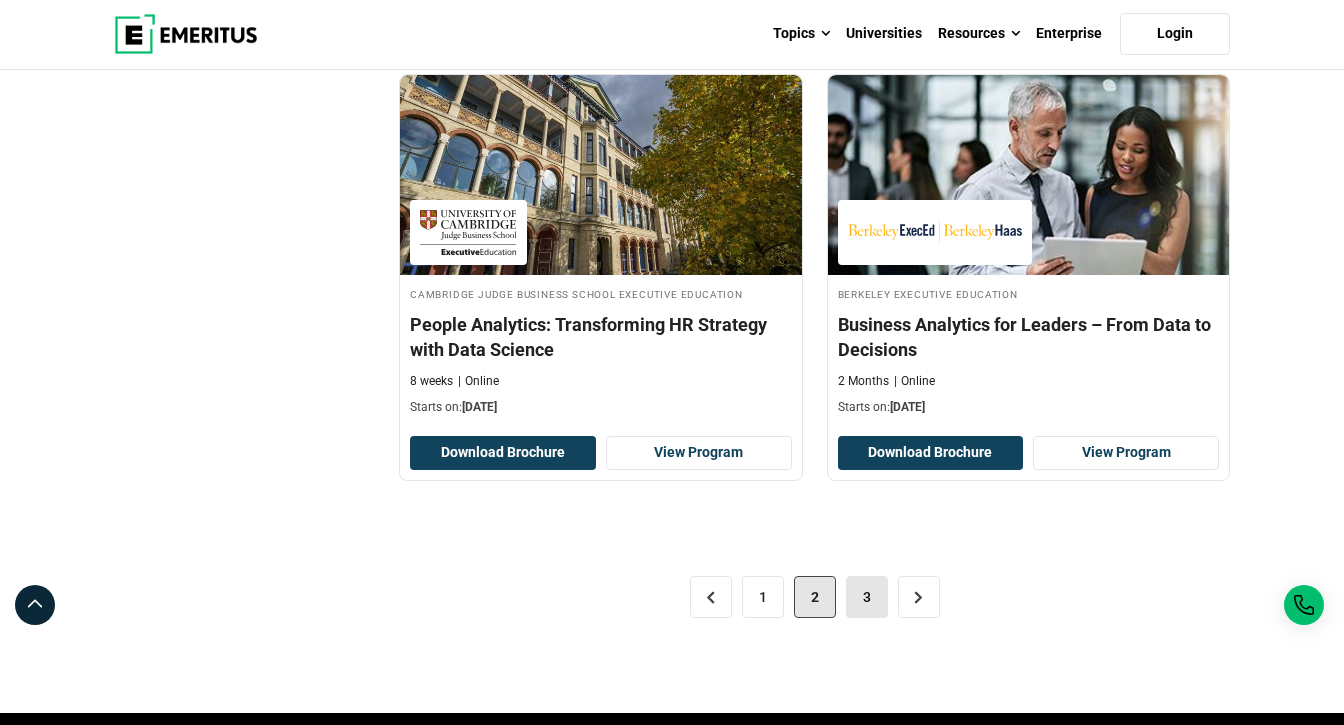 click on "3" at bounding box center (867, 597) 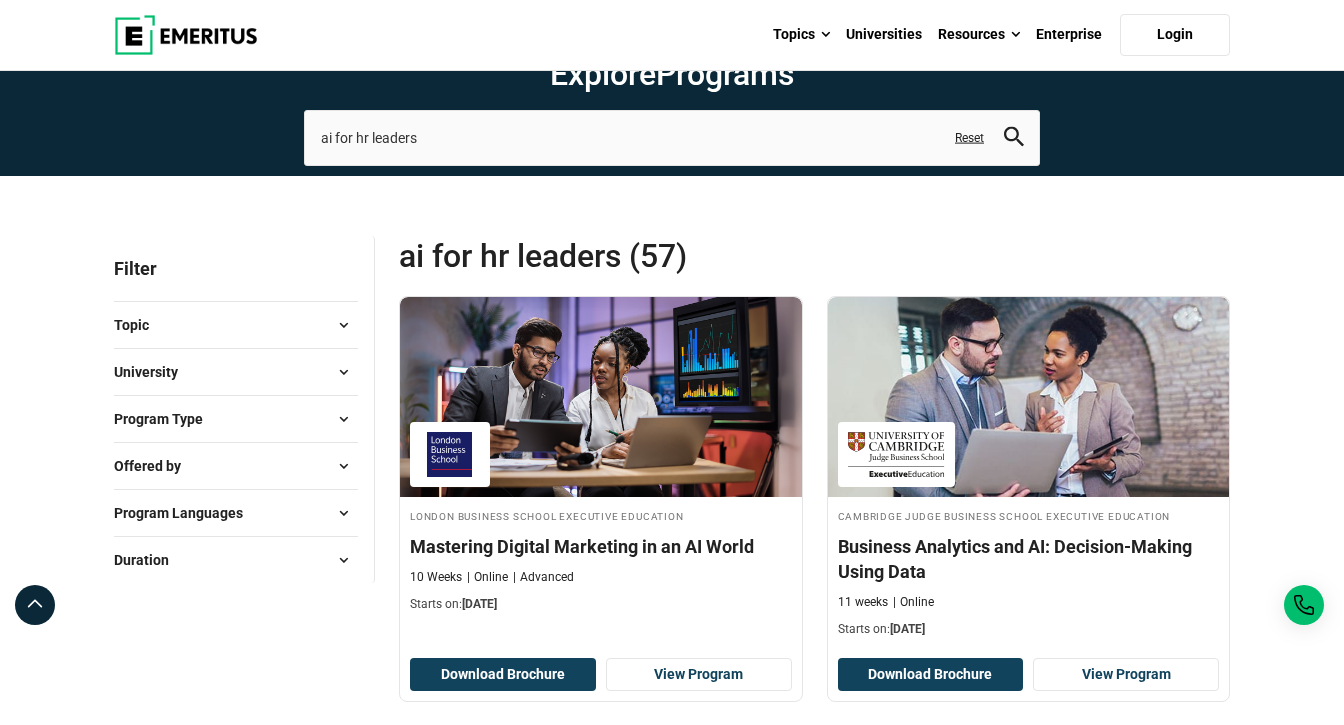 scroll, scrollTop: 39, scrollLeft: 0, axis: vertical 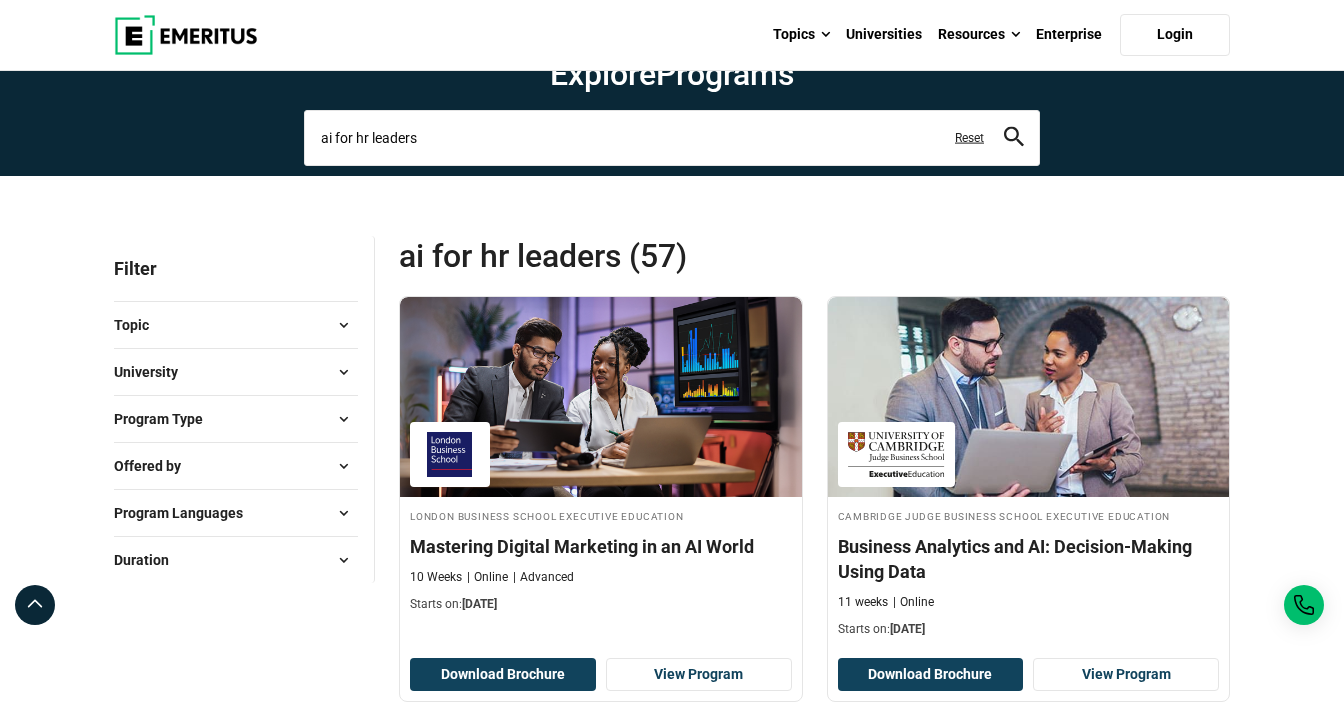 click on "ai for hr leaders" at bounding box center (672, 138) 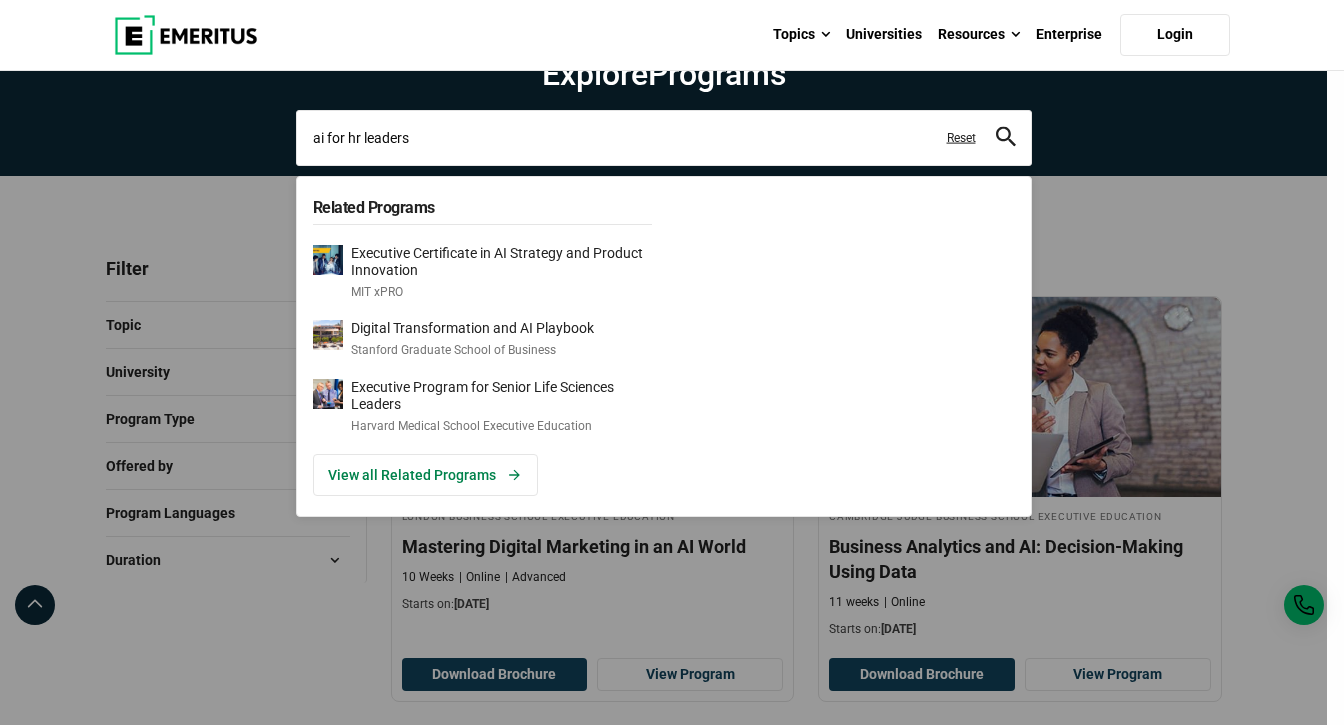 click on "ai for hr leaders" at bounding box center [664, 138] 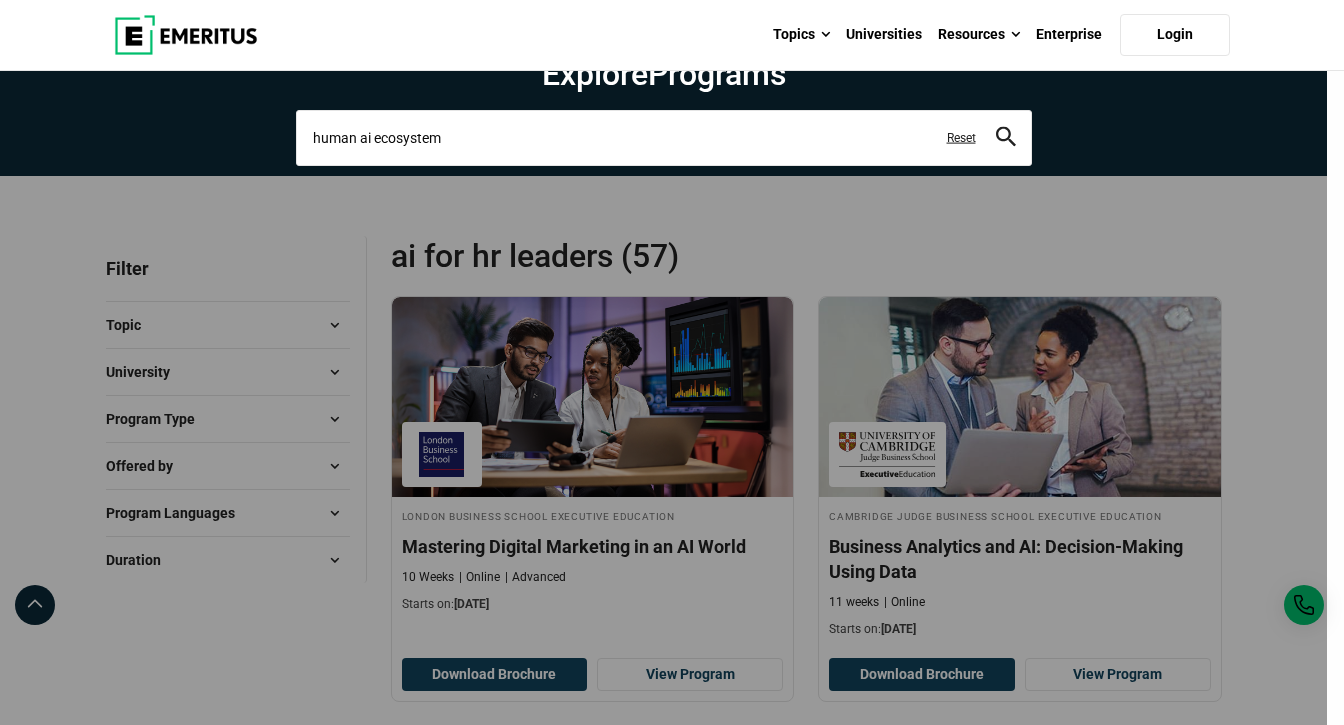 type on "human ai ecosystem" 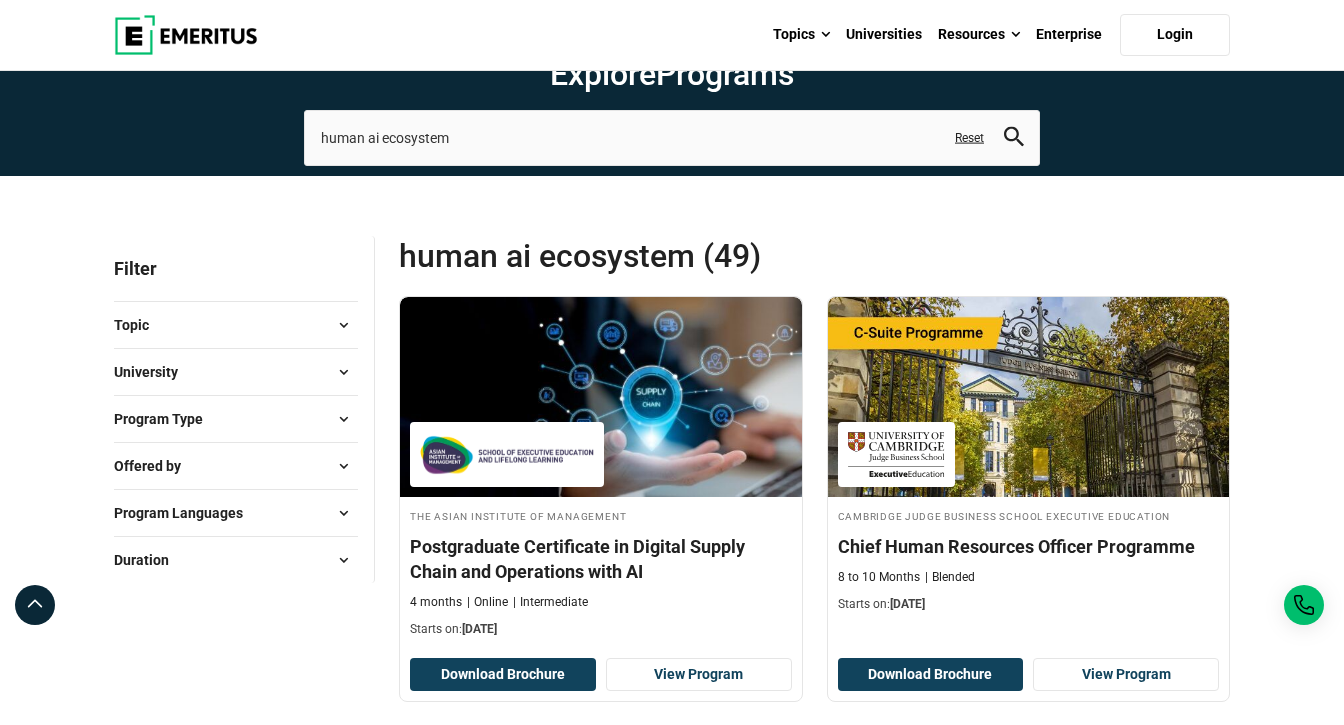 scroll, scrollTop: 0, scrollLeft: 0, axis: both 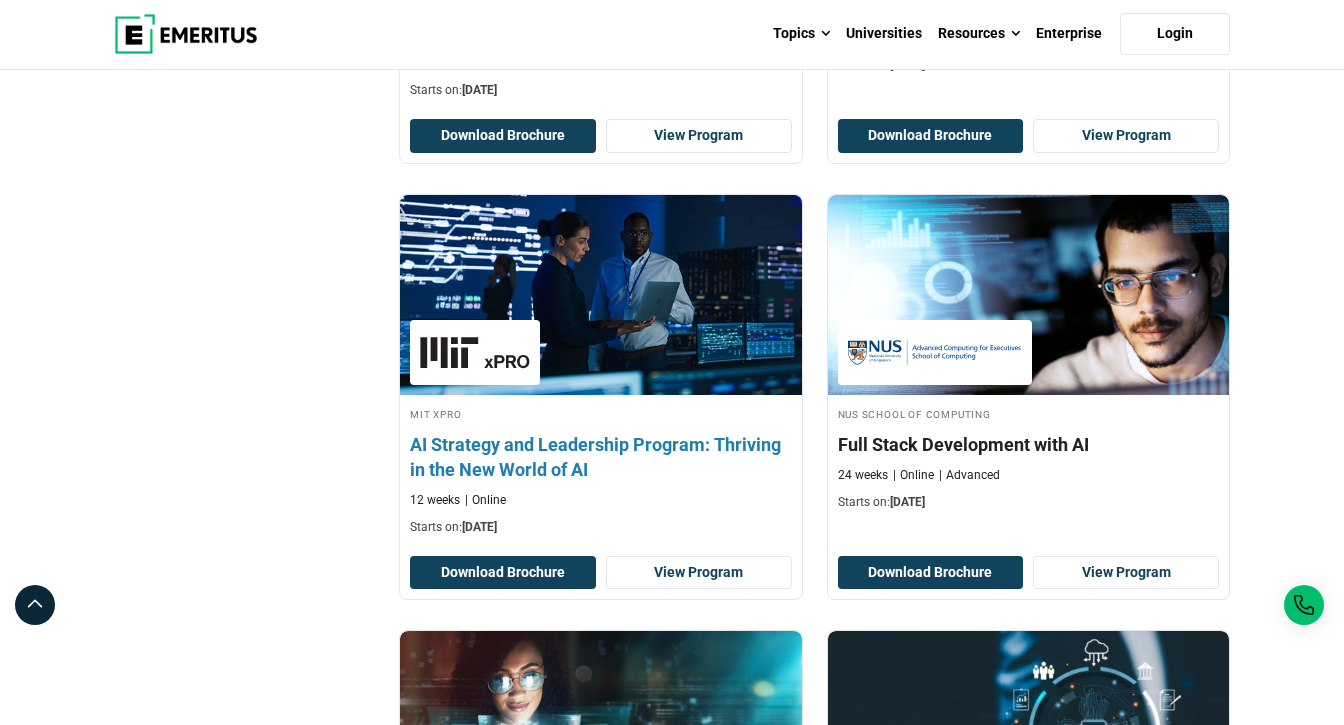 click on "MIT xPRO
AI Strategy and Leadership Program: Thriving in the New World of AI
12 weeks
Online
Starts on:  August 28, 2025" at bounding box center [601, 470] 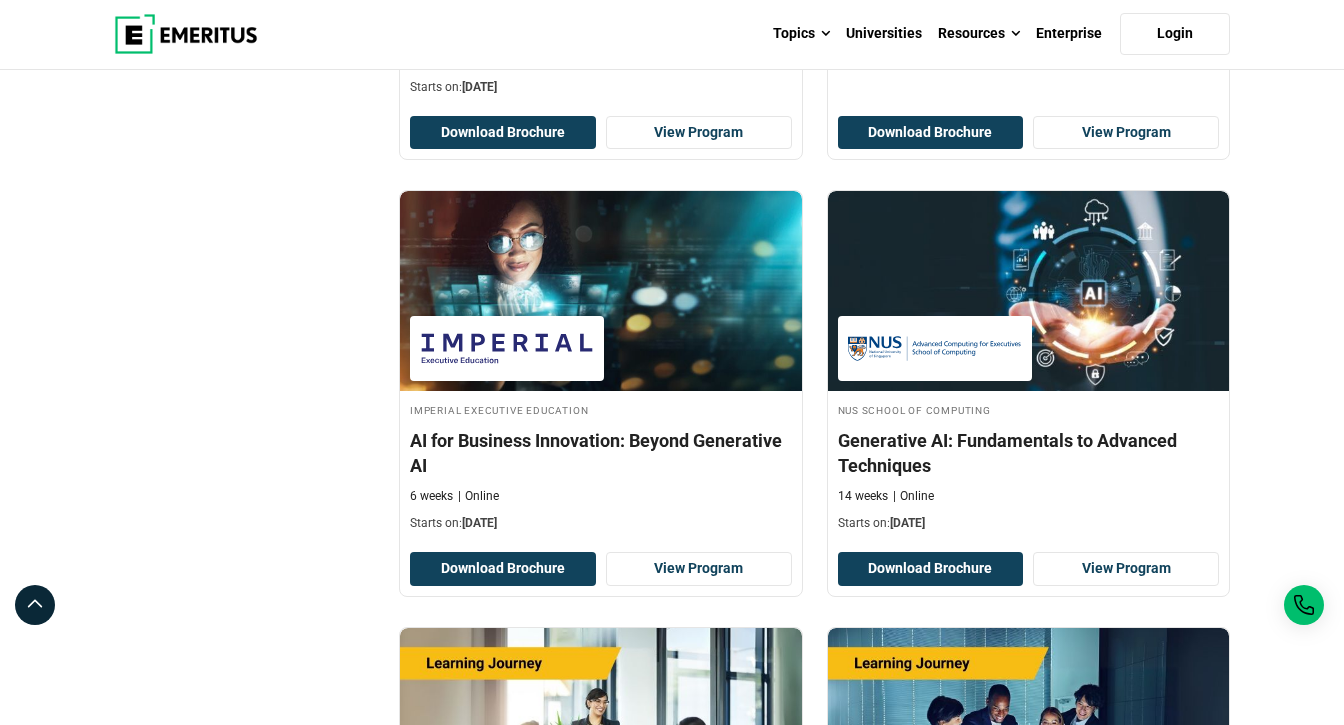 scroll, scrollTop: 1421, scrollLeft: 0, axis: vertical 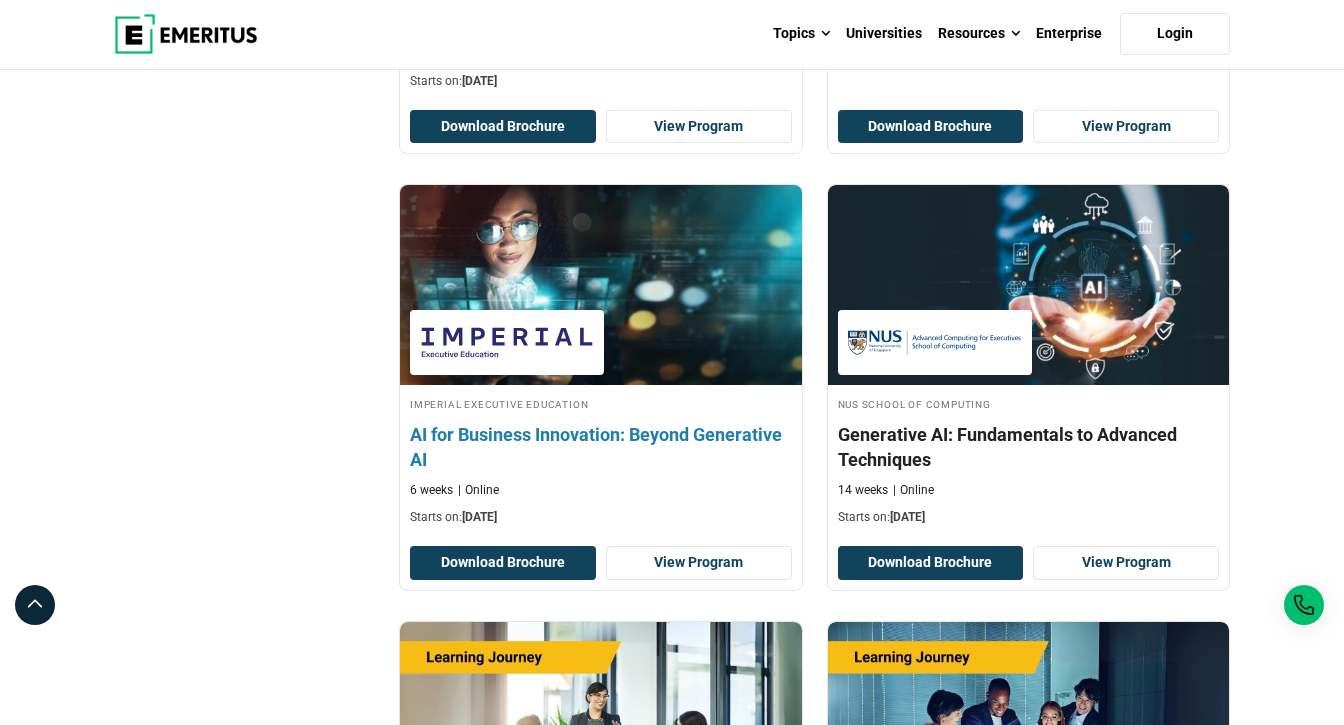 click on "AI for Business Innovation: Beyond Generative AI" at bounding box center [601, 447] 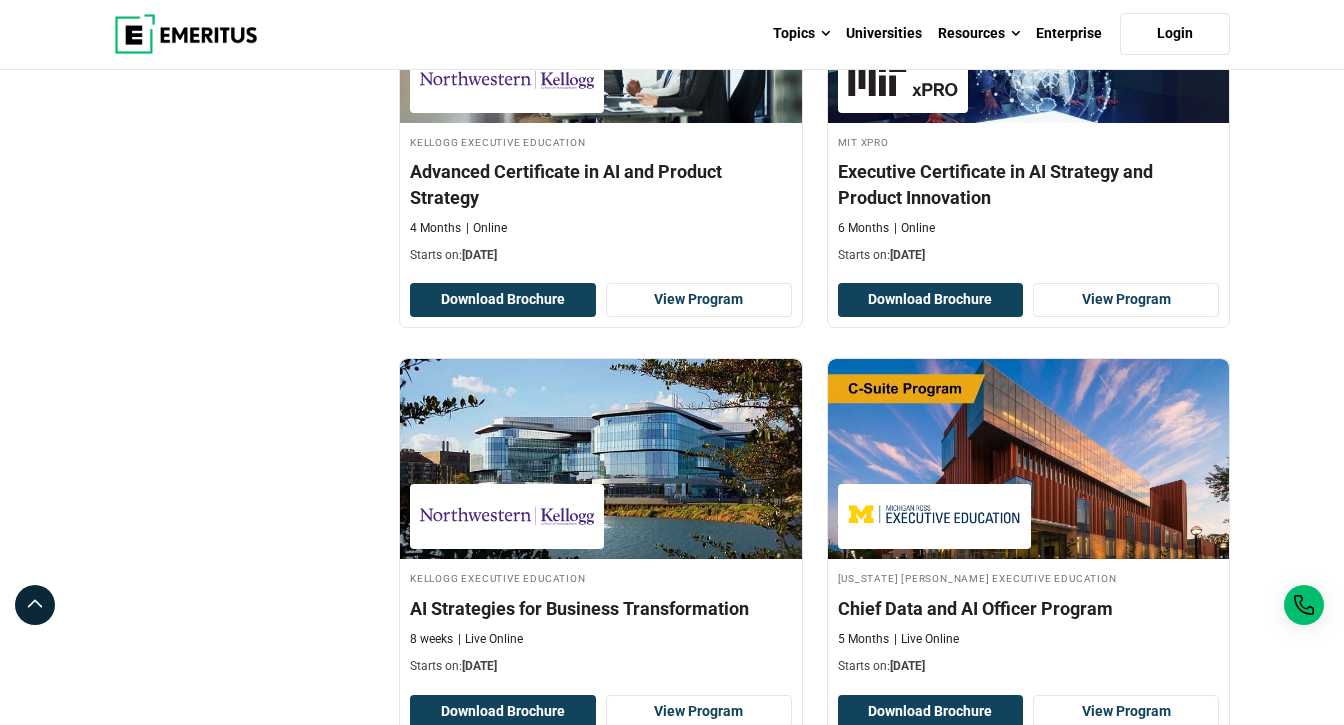 scroll, scrollTop: 2193, scrollLeft: 0, axis: vertical 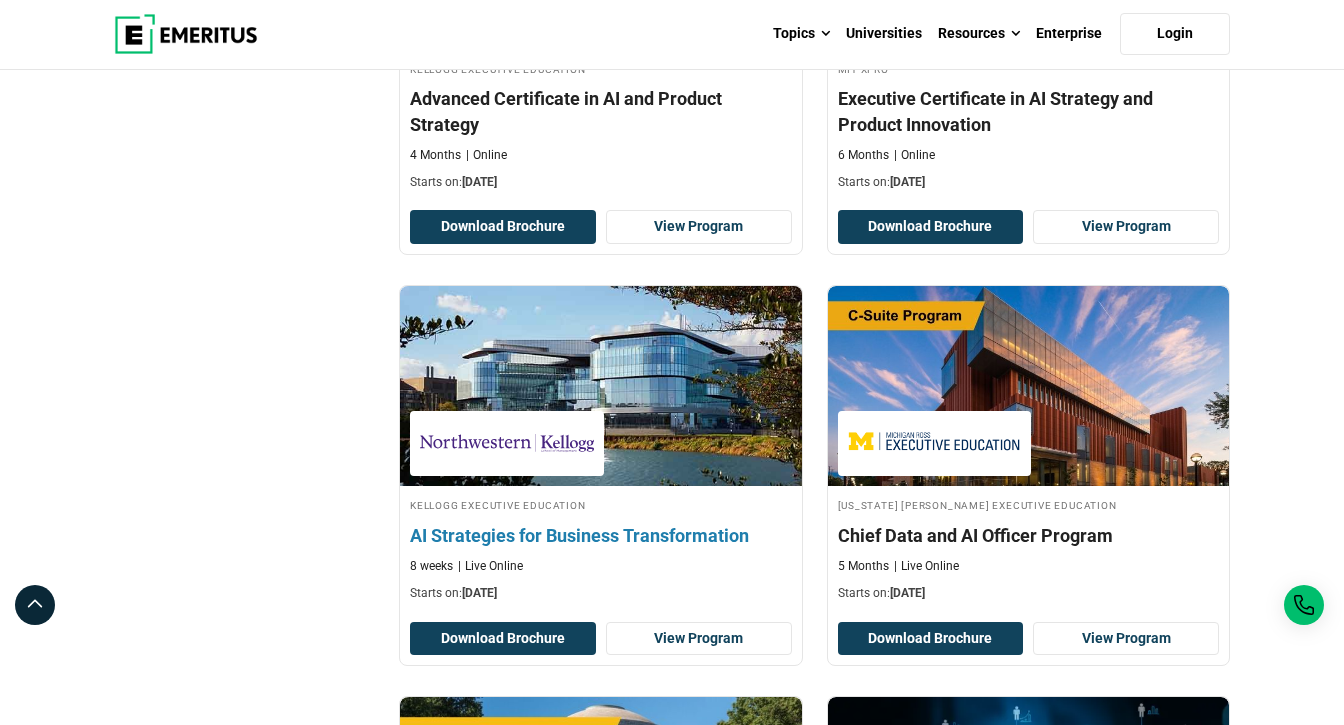 click on "AI Strategies for Business Transformation" at bounding box center [601, 535] 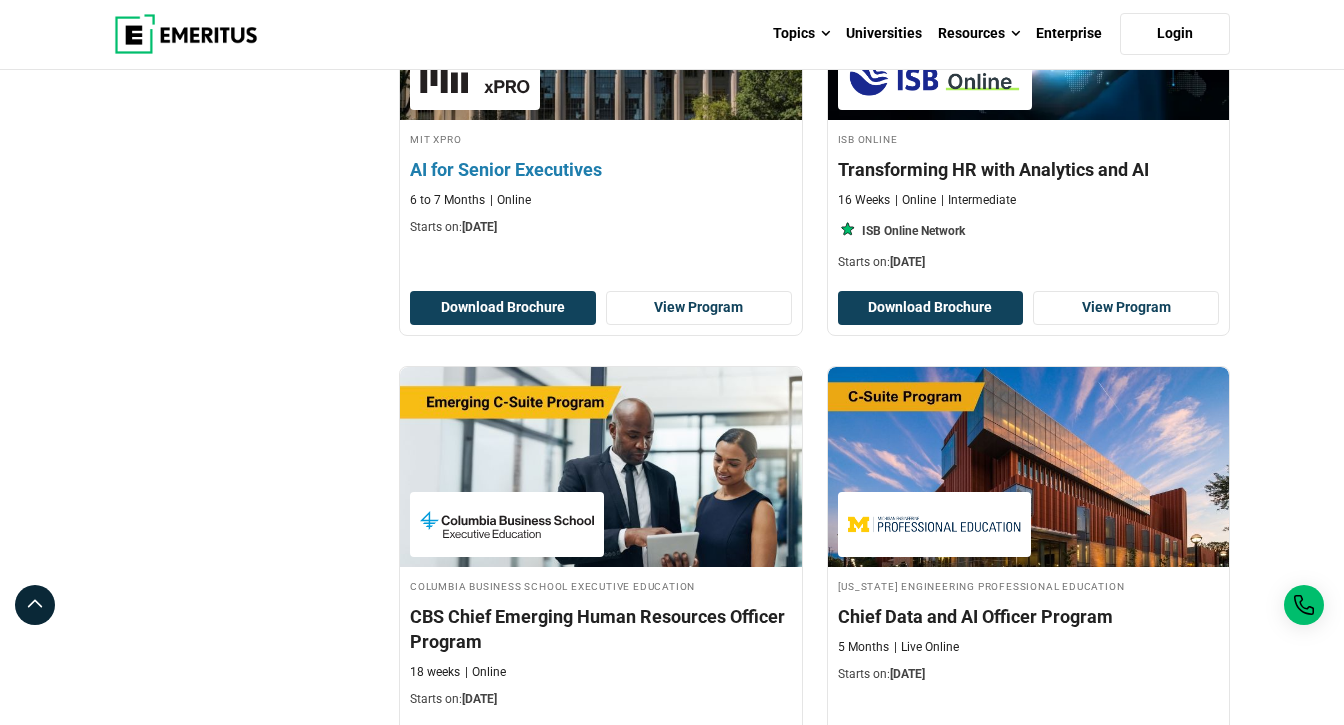 scroll, scrollTop: 2892, scrollLeft: 0, axis: vertical 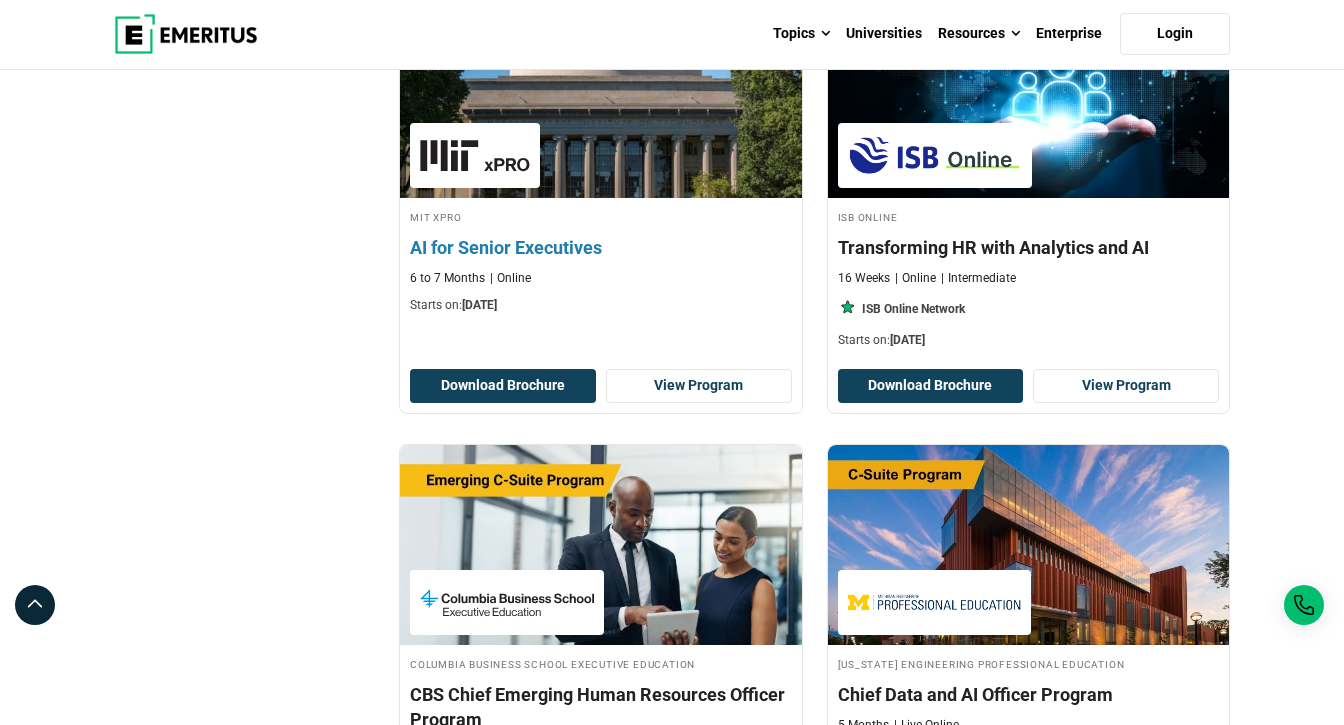 click on "AI for Senior Executives" at bounding box center [601, 247] 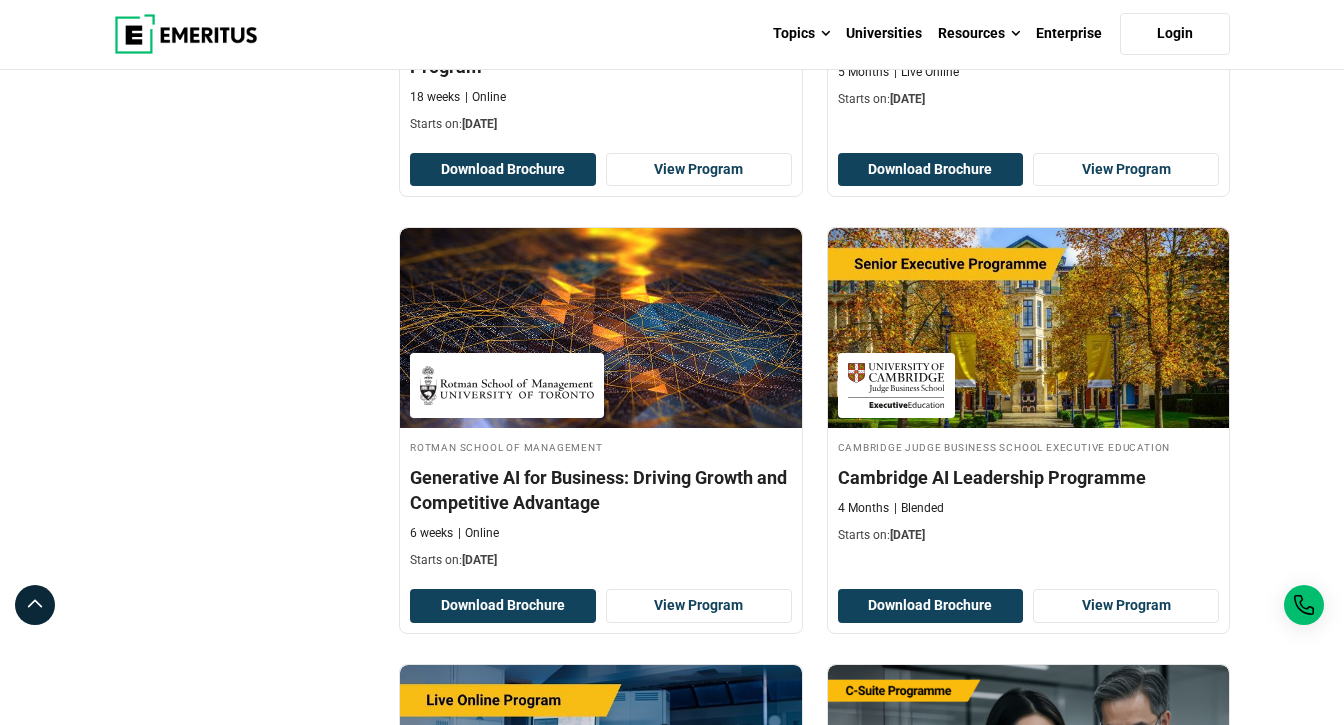 scroll, scrollTop: 3563, scrollLeft: 0, axis: vertical 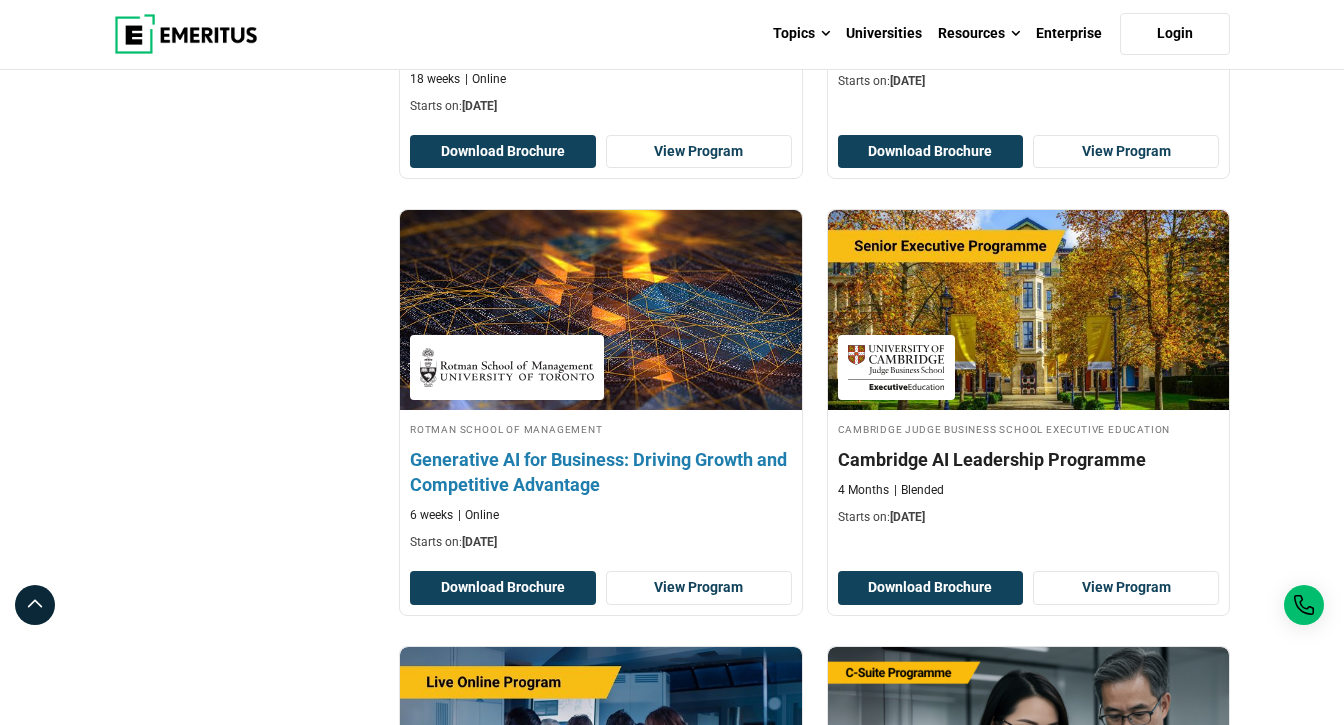 click on "Rotman School of Management
Generative AI for Business: Driving Growth and Competitive Advantage
6 weeks
Online
Starts on:  September 4, 2025" at bounding box center [601, 485] 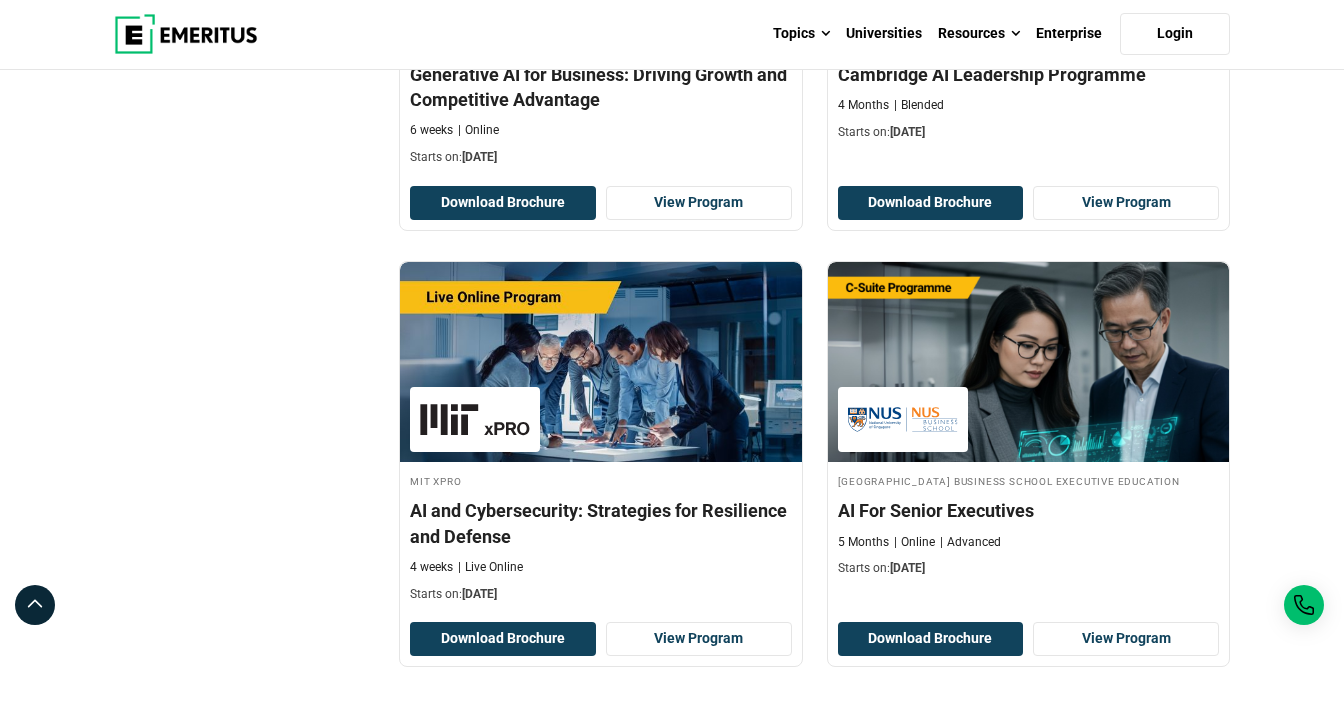 scroll, scrollTop: 3953, scrollLeft: 0, axis: vertical 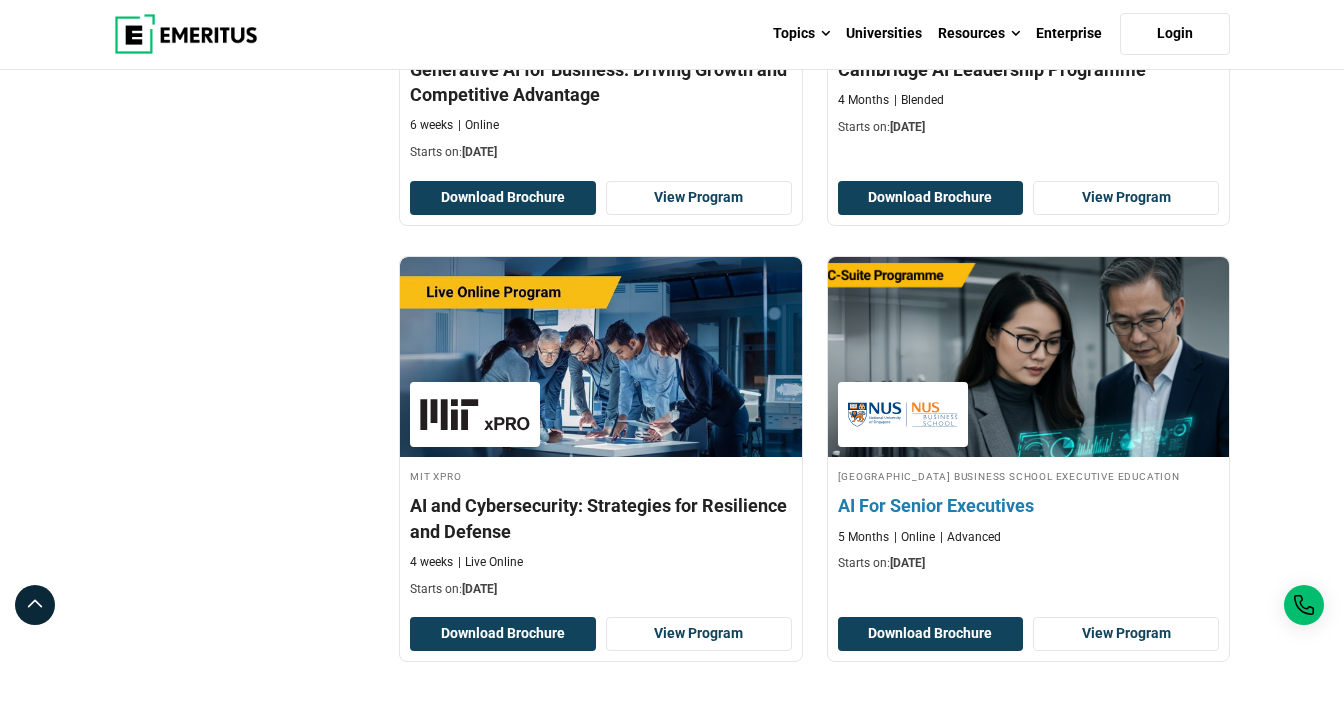 click on "National University of Singapore Business School Executive Education
AI For Senior Executives
5 Months
Online
Advanced
Starts on:  September 29, 2025" at bounding box center [1029, 520] 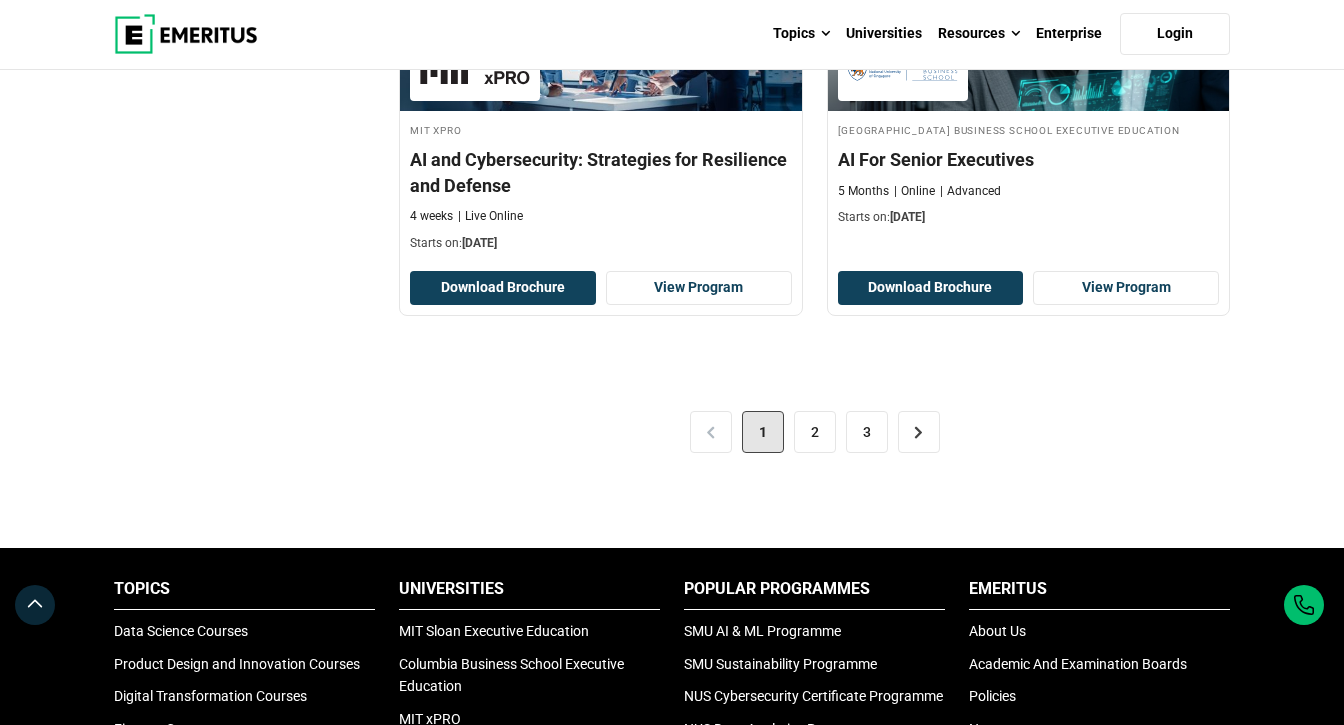 scroll, scrollTop: 4175, scrollLeft: 0, axis: vertical 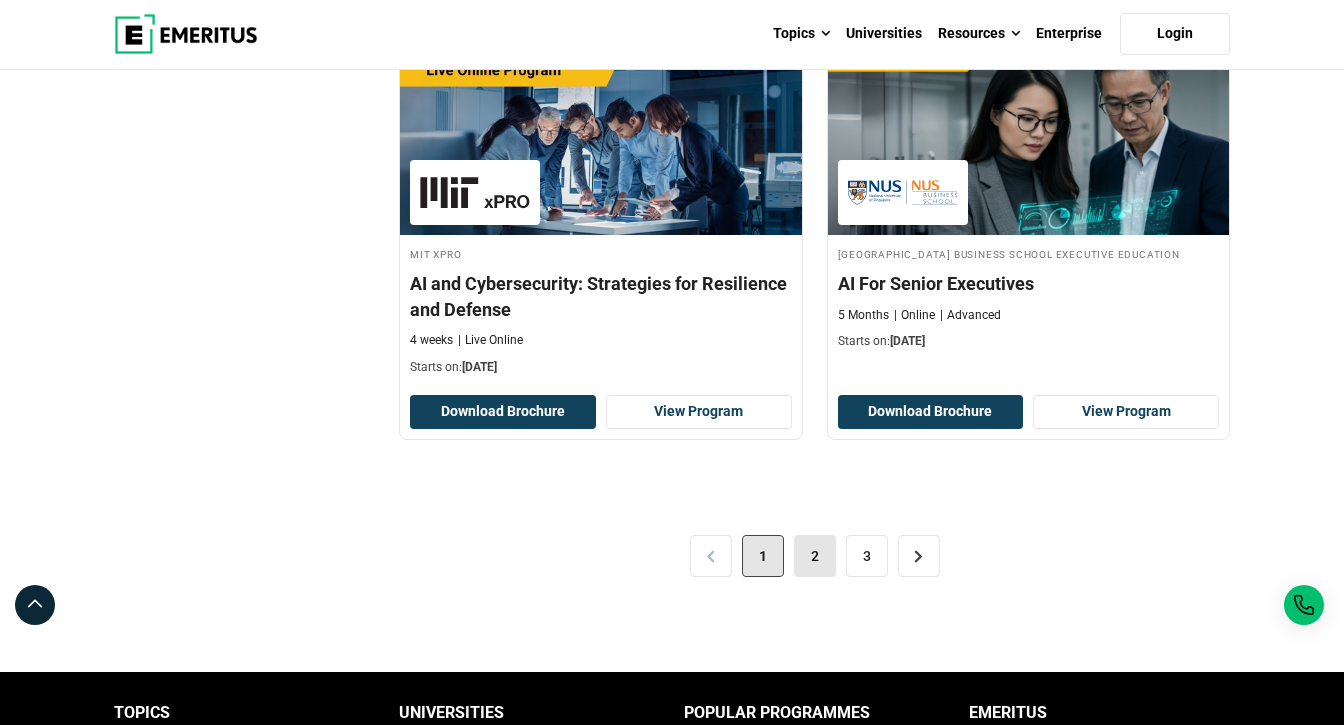 click on "2" at bounding box center [815, 556] 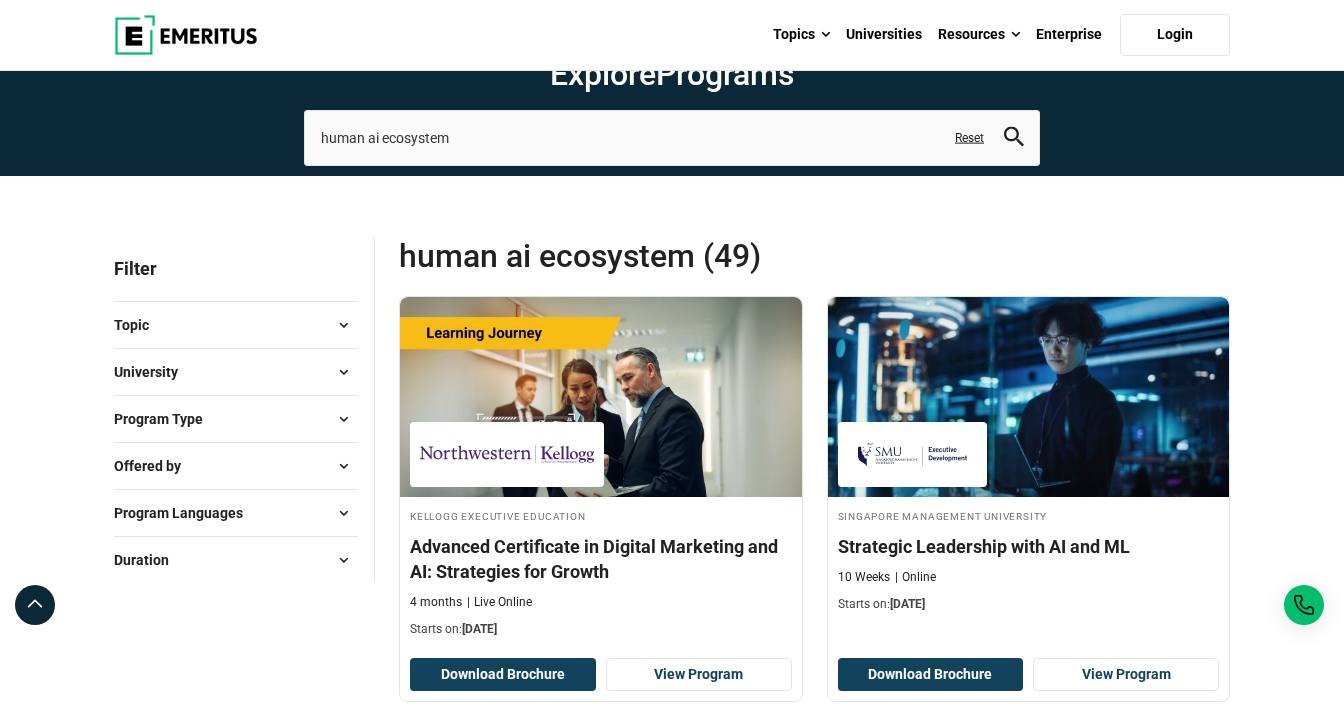scroll, scrollTop: 22, scrollLeft: 0, axis: vertical 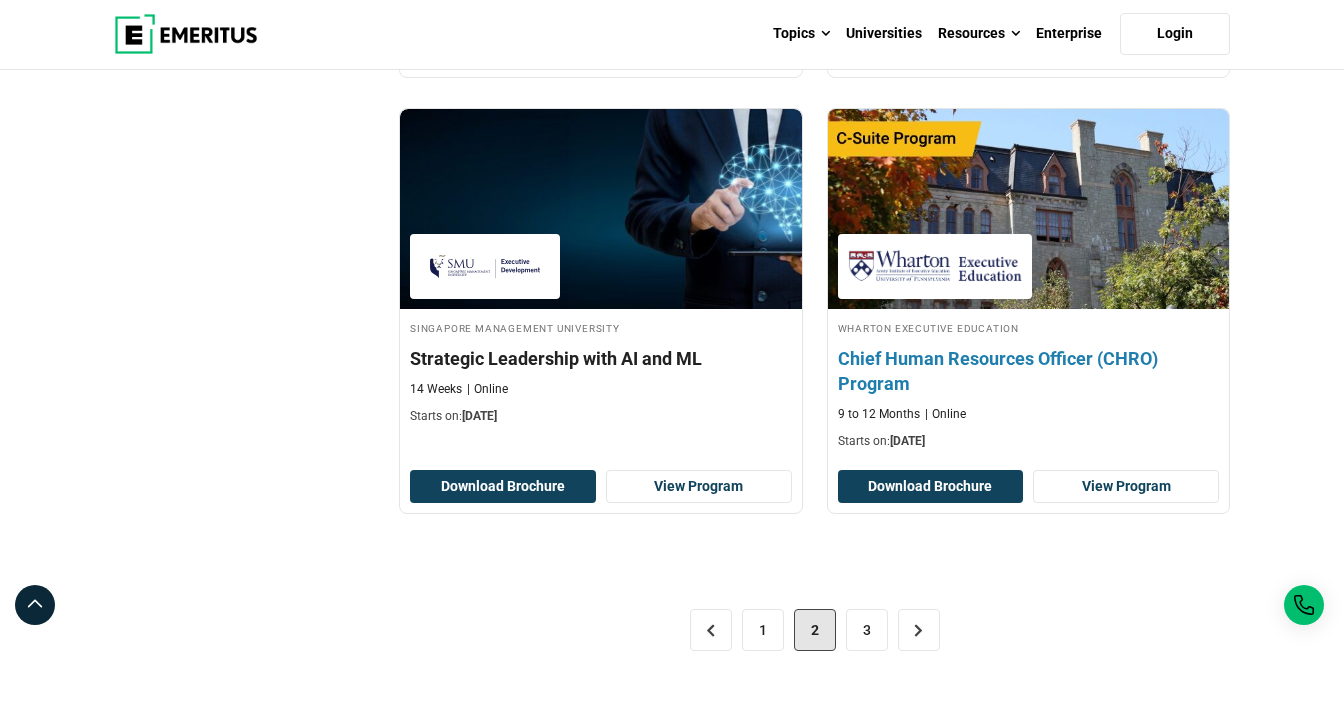 click on "Chief Human Resources Officer (CHRO) Program" at bounding box center (1029, 371) 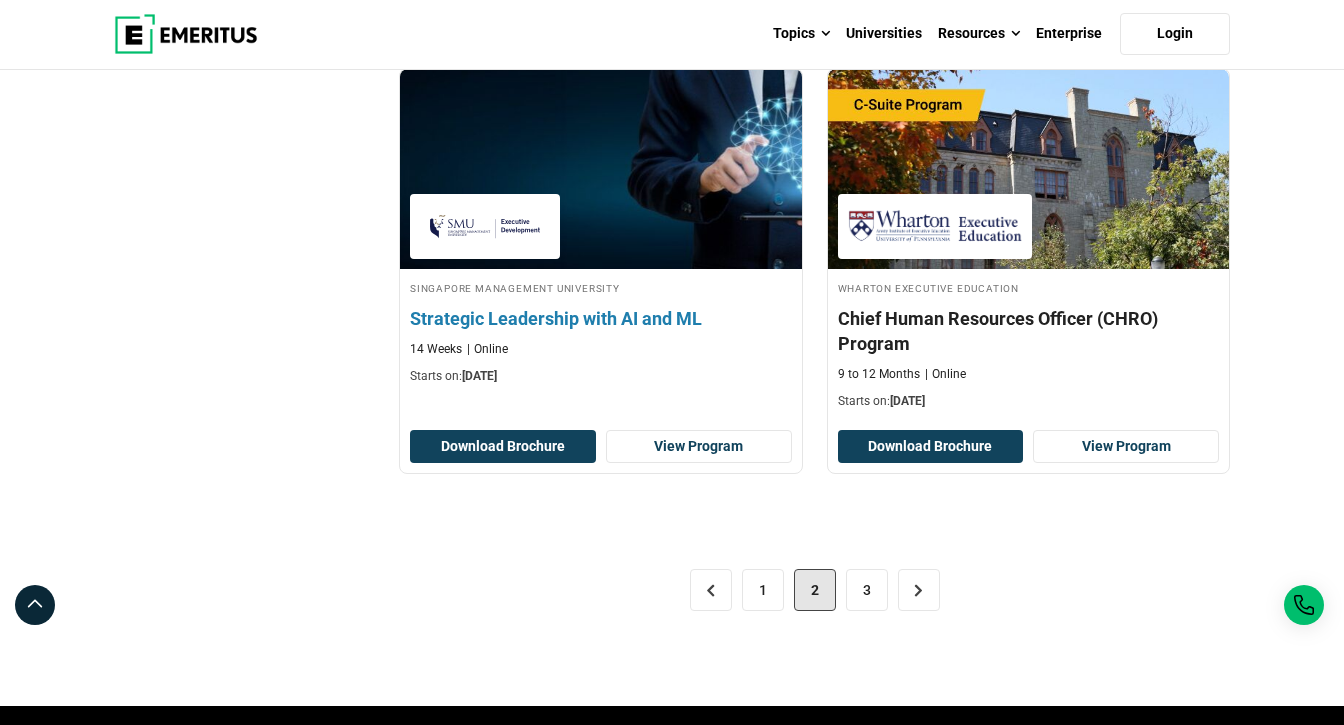 scroll, scrollTop: 4108, scrollLeft: 0, axis: vertical 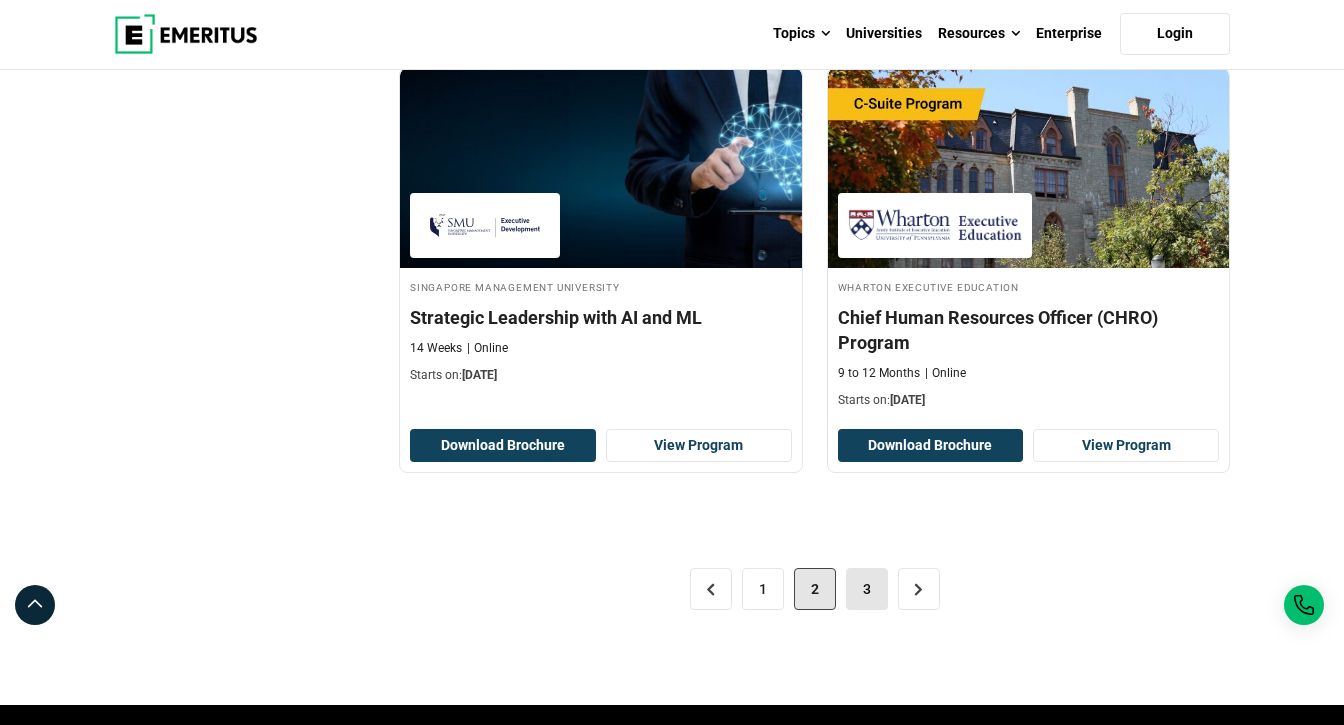 click on "3" at bounding box center [867, 589] 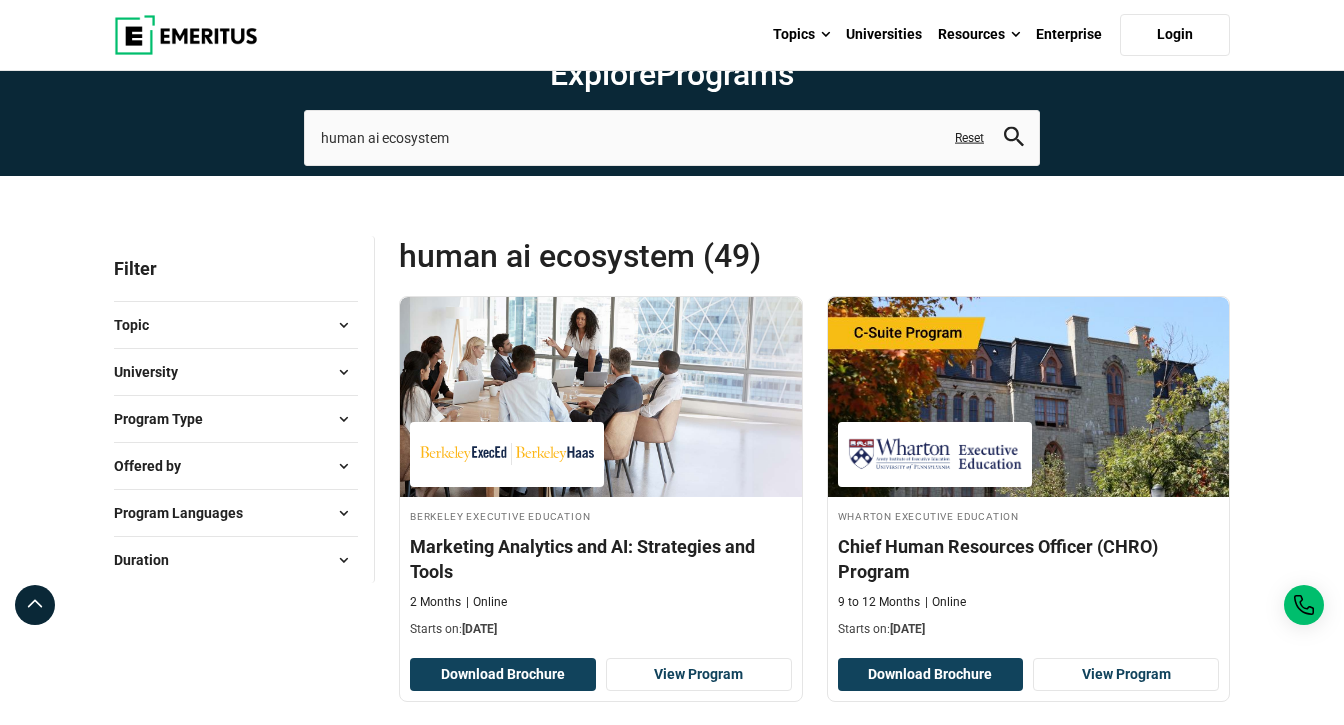 scroll, scrollTop: 0, scrollLeft: 0, axis: both 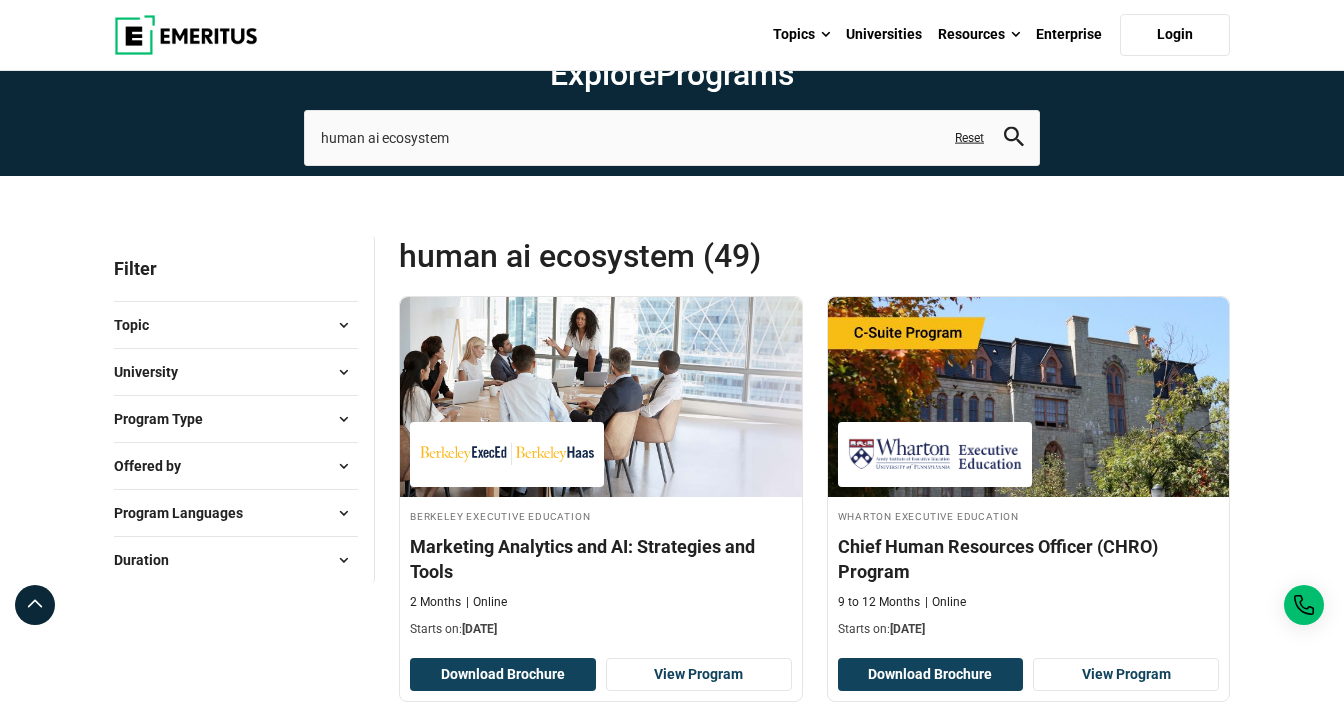 click on "Explore
Programs
human ai ecosystem
Related Programs  Postgraduate Certificate in Digital Supply Chain and Operations with AI Asian Institute of Management Chief Human Resources Officer Programme Cambridge Judge Business School Executive Education AI in Health Care: From Strategies to Implementation Harvard Medical School Executive Education View all Related Programs
Reset" at bounding box center [672, 88] 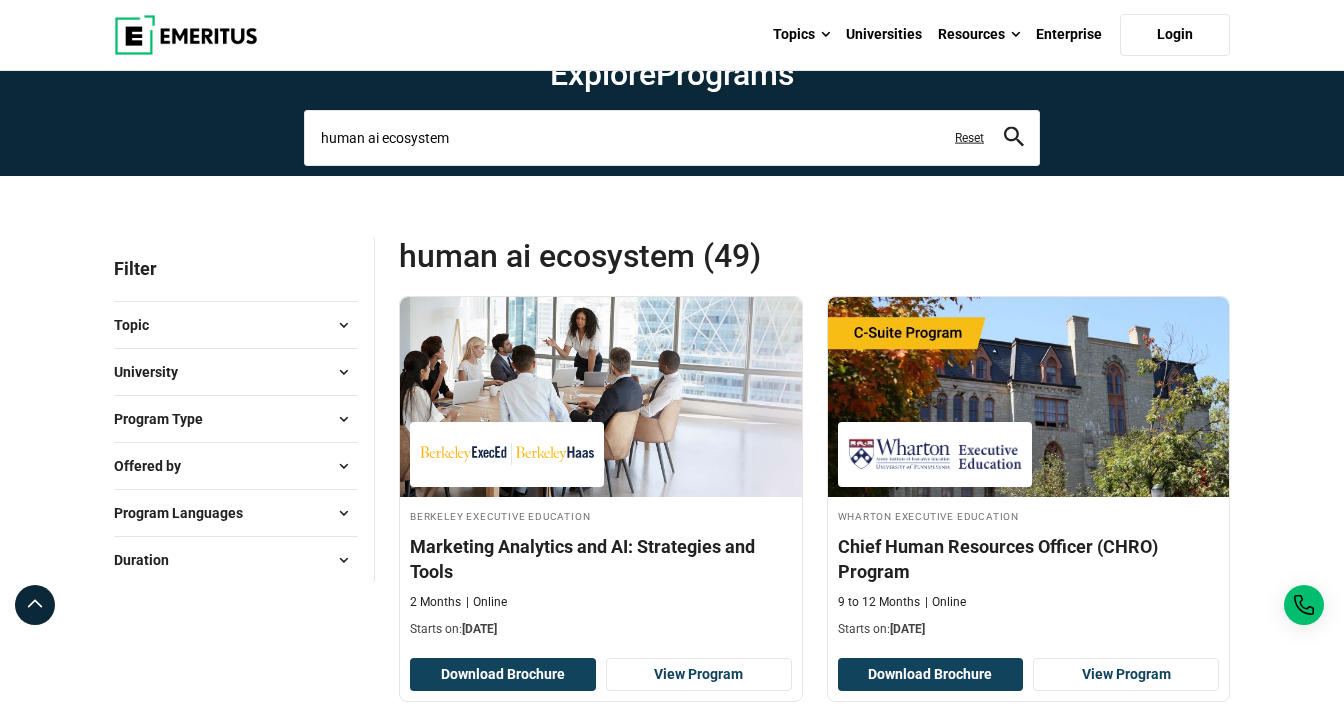 click on "human ai ecosystem" at bounding box center [672, 138] 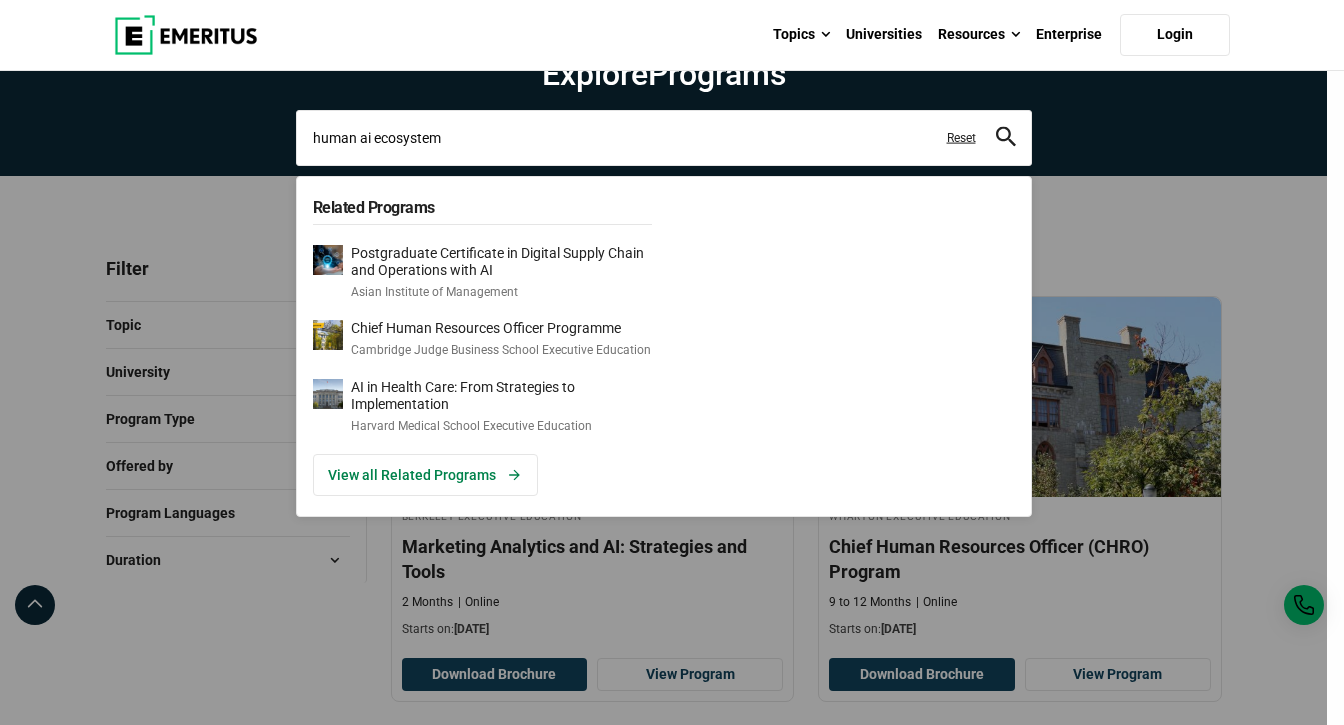 click on "human ai ecosystem" at bounding box center [664, 138] 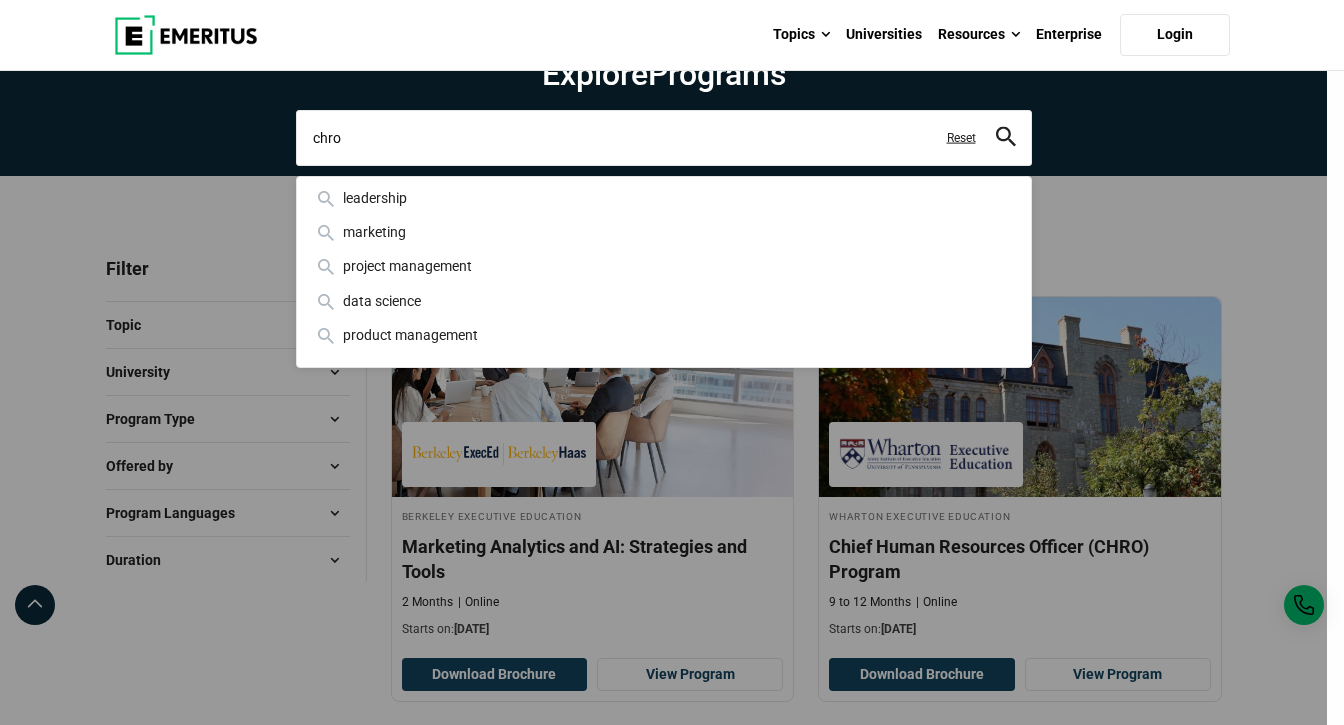 click at bounding box center [1006, 137] 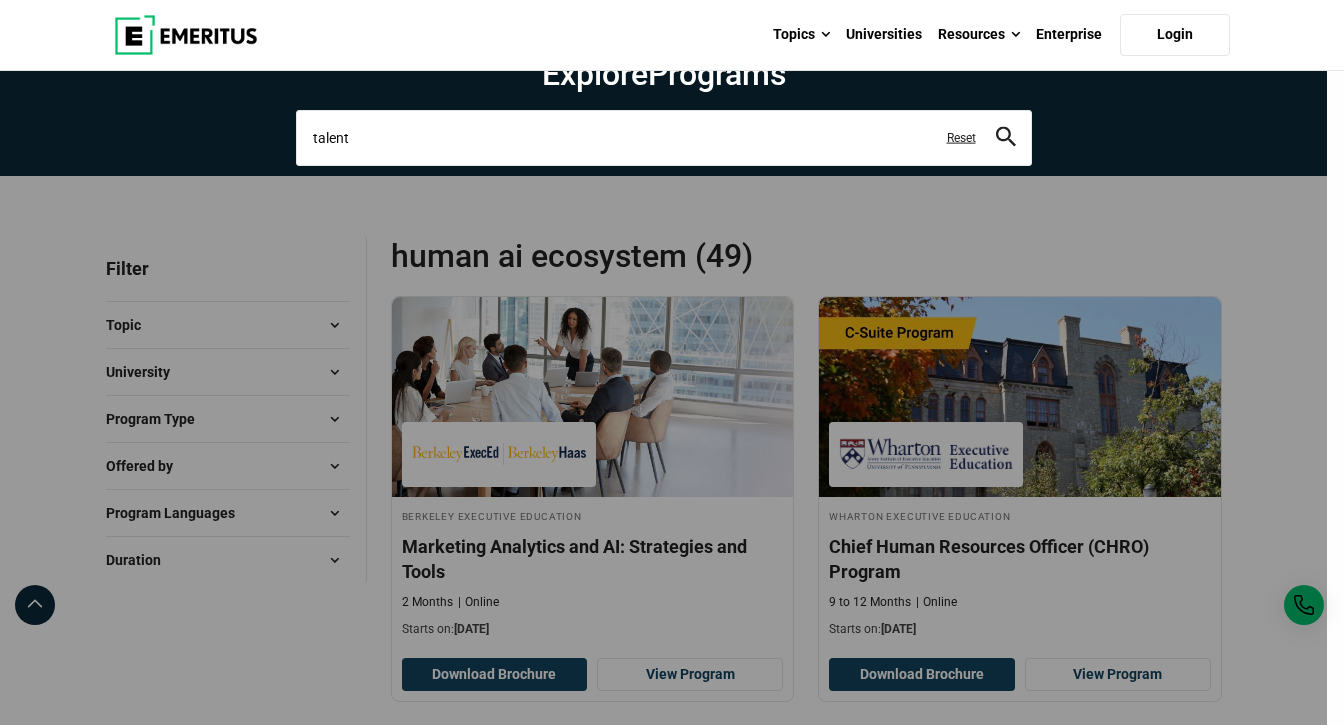 type on "talent" 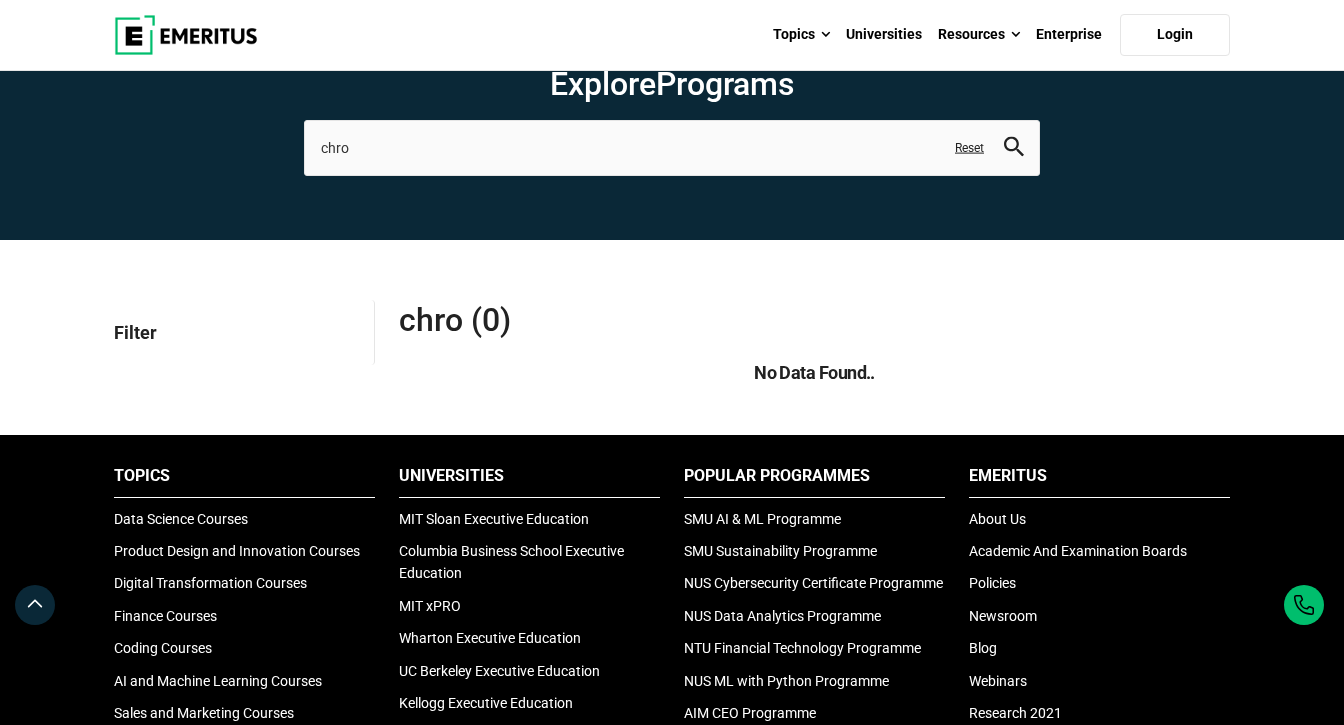 scroll, scrollTop: 0, scrollLeft: 0, axis: both 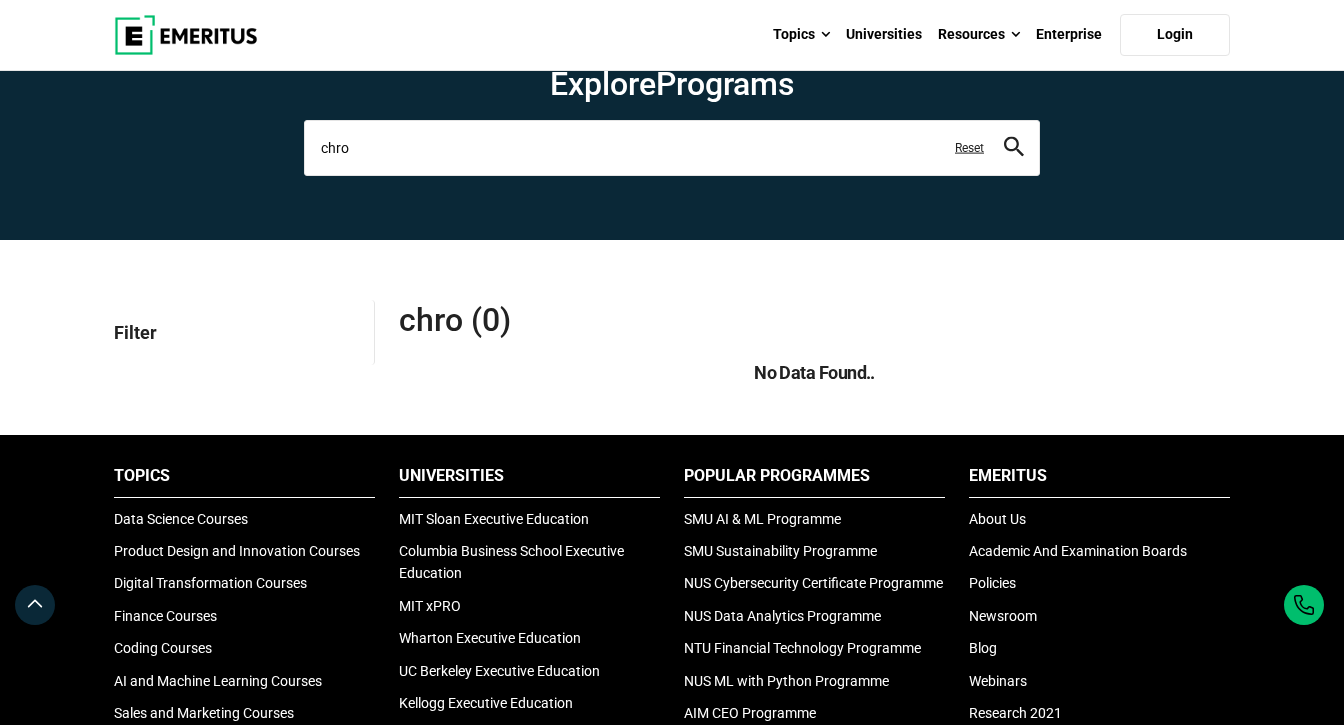 click on "chro" at bounding box center [672, 148] 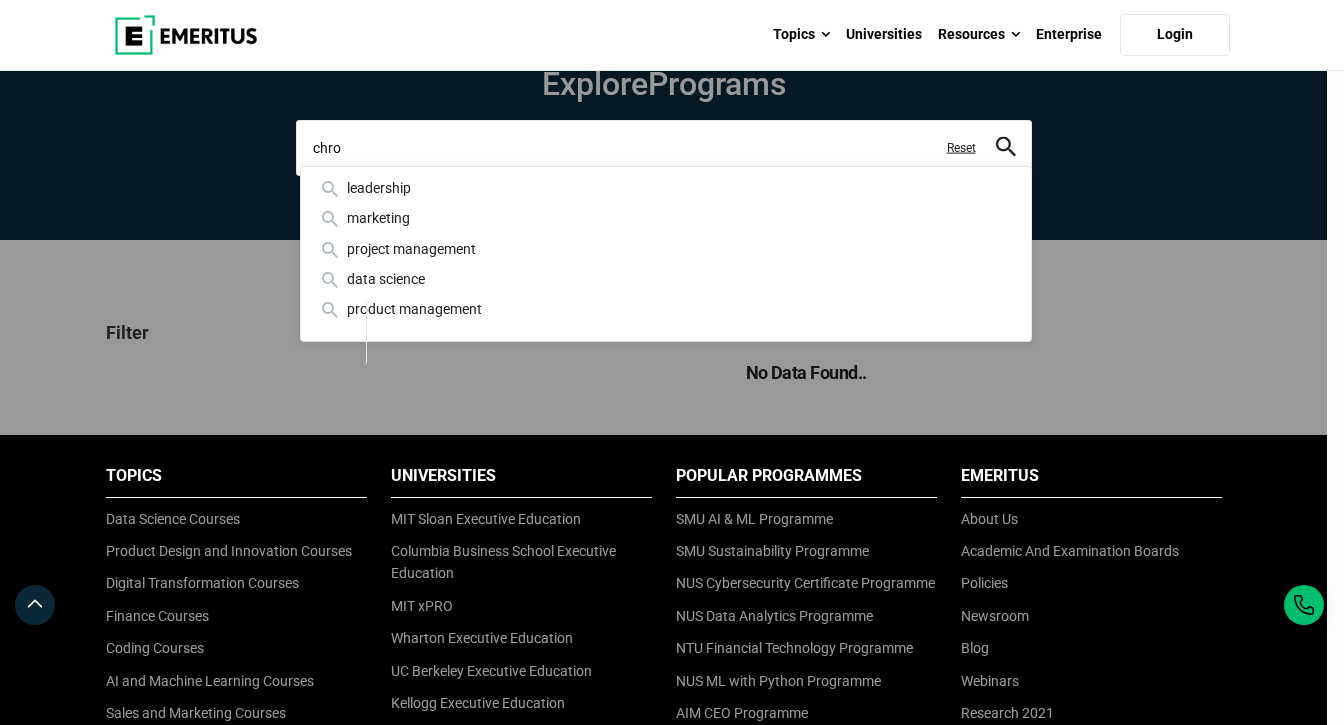 click on "chro" at bounding box center (664, 148) 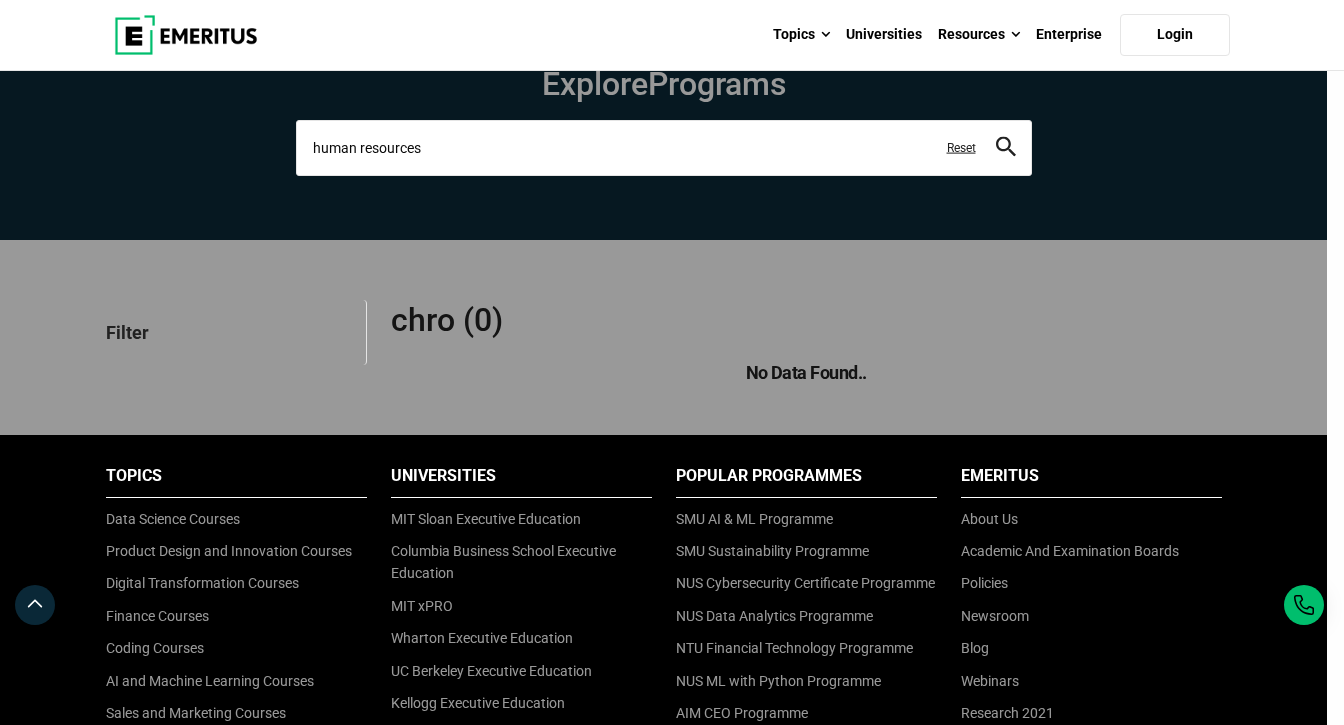 type on "human resources" 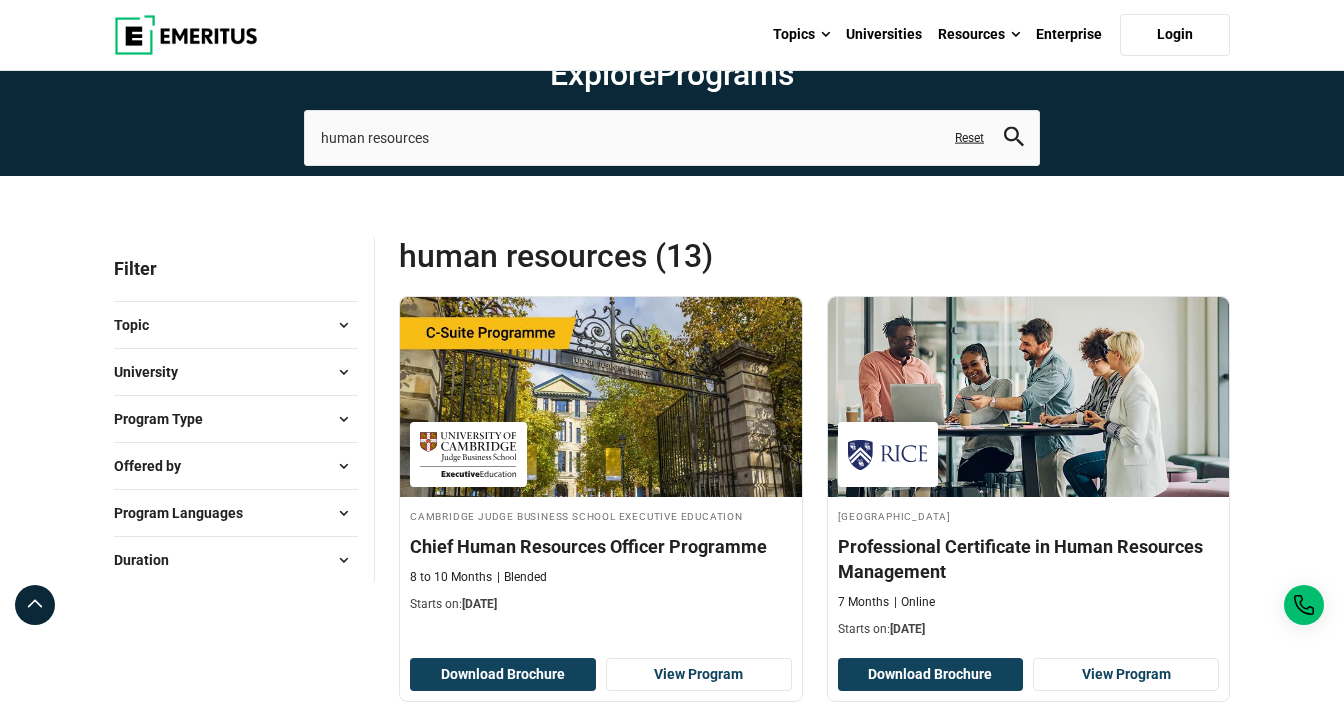 scroll, scrollTop: 0, scrollLeft: 0, axis: both 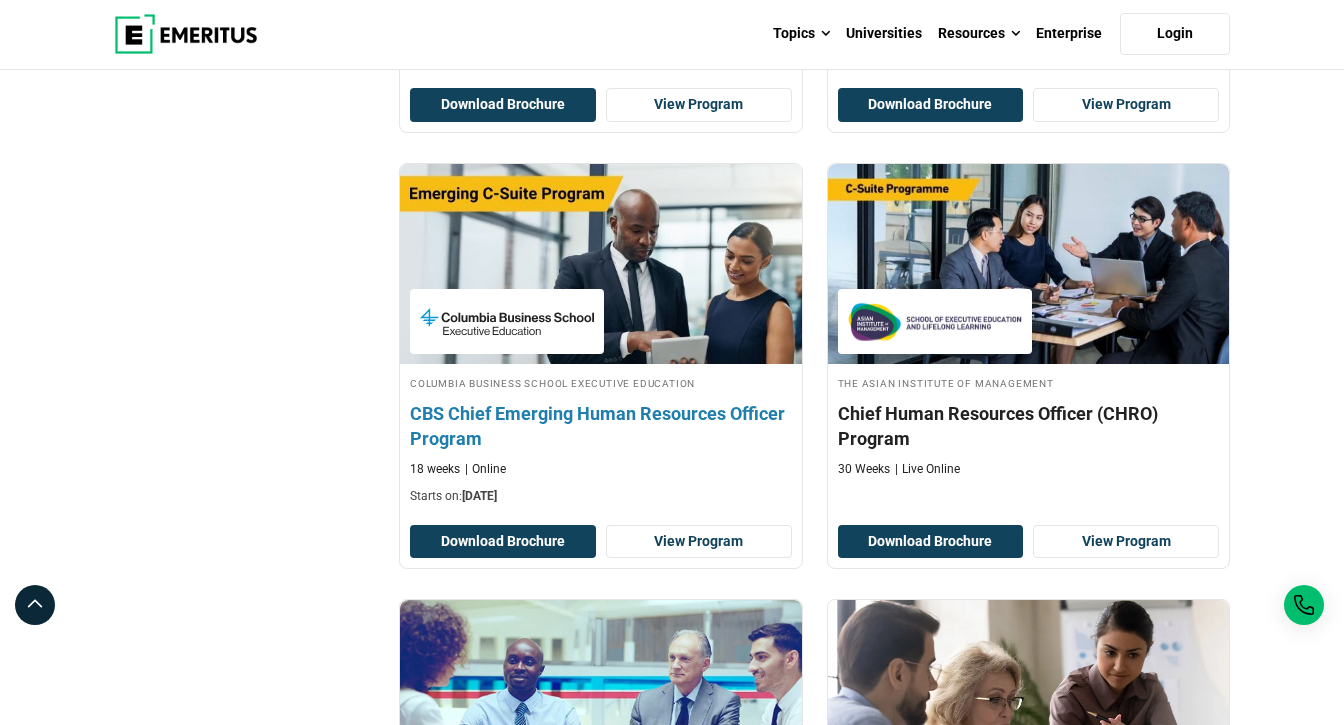 click on "CBS Chief Emerging Human Resources Officer Program" at bounding box center (601, 426) 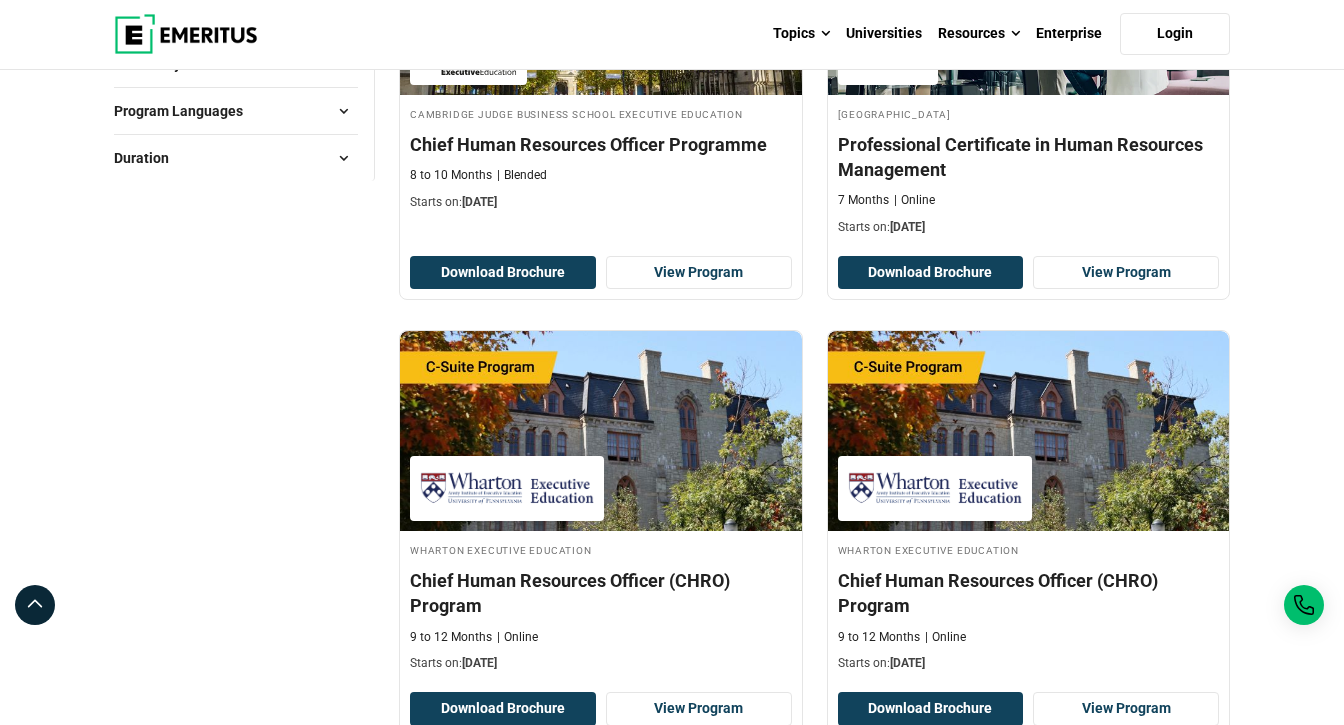 scroll, scrollTop: 223, scrollLeft: 0, axis: vertical 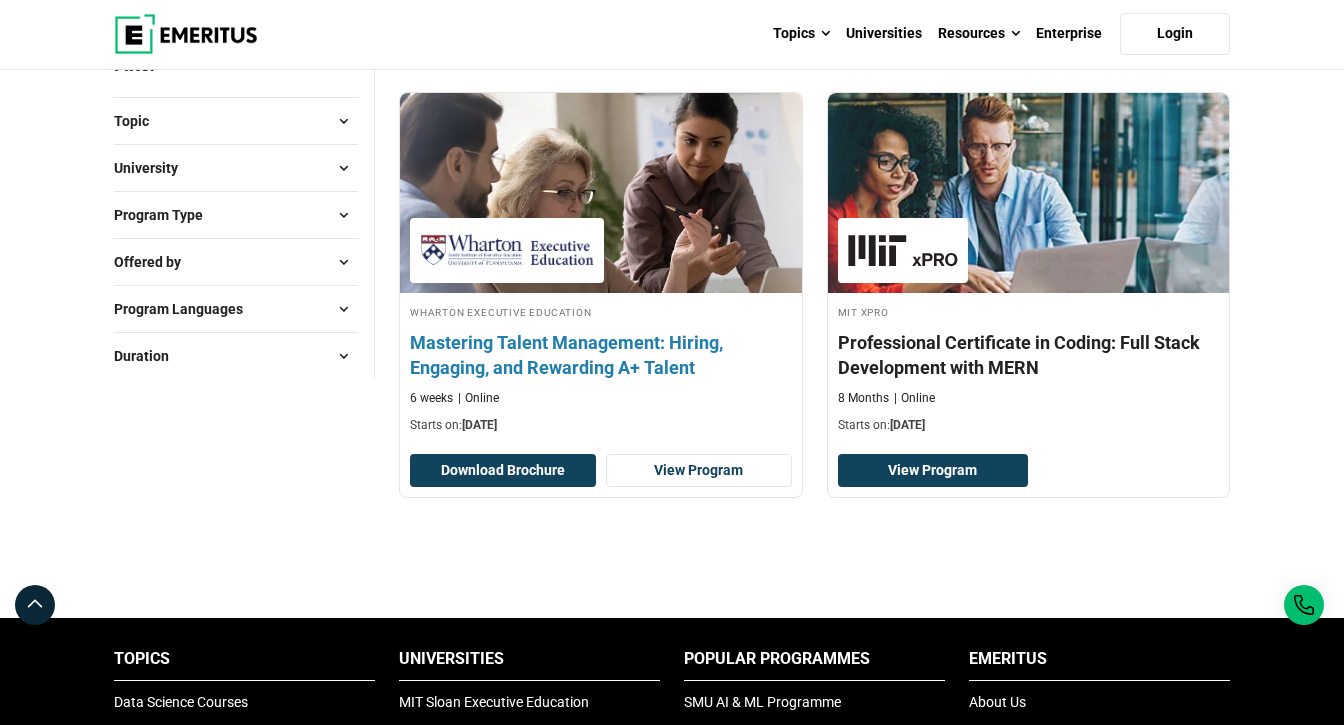 click on "Mastering Talent Management: Hiring, Engaging, and Rewarding A+ Talent" at bounding box center (601, 355) 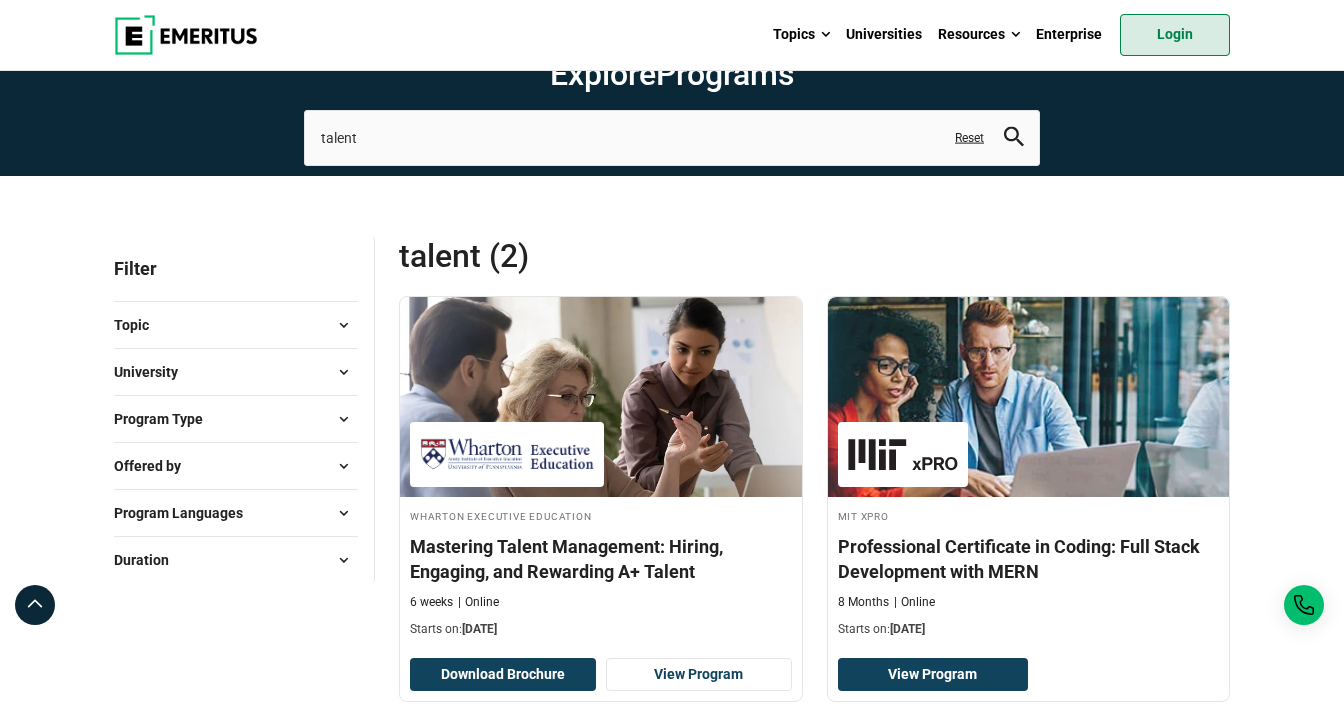 scroll, scrollTop: 0, scrollLeft: 0, axis: both 